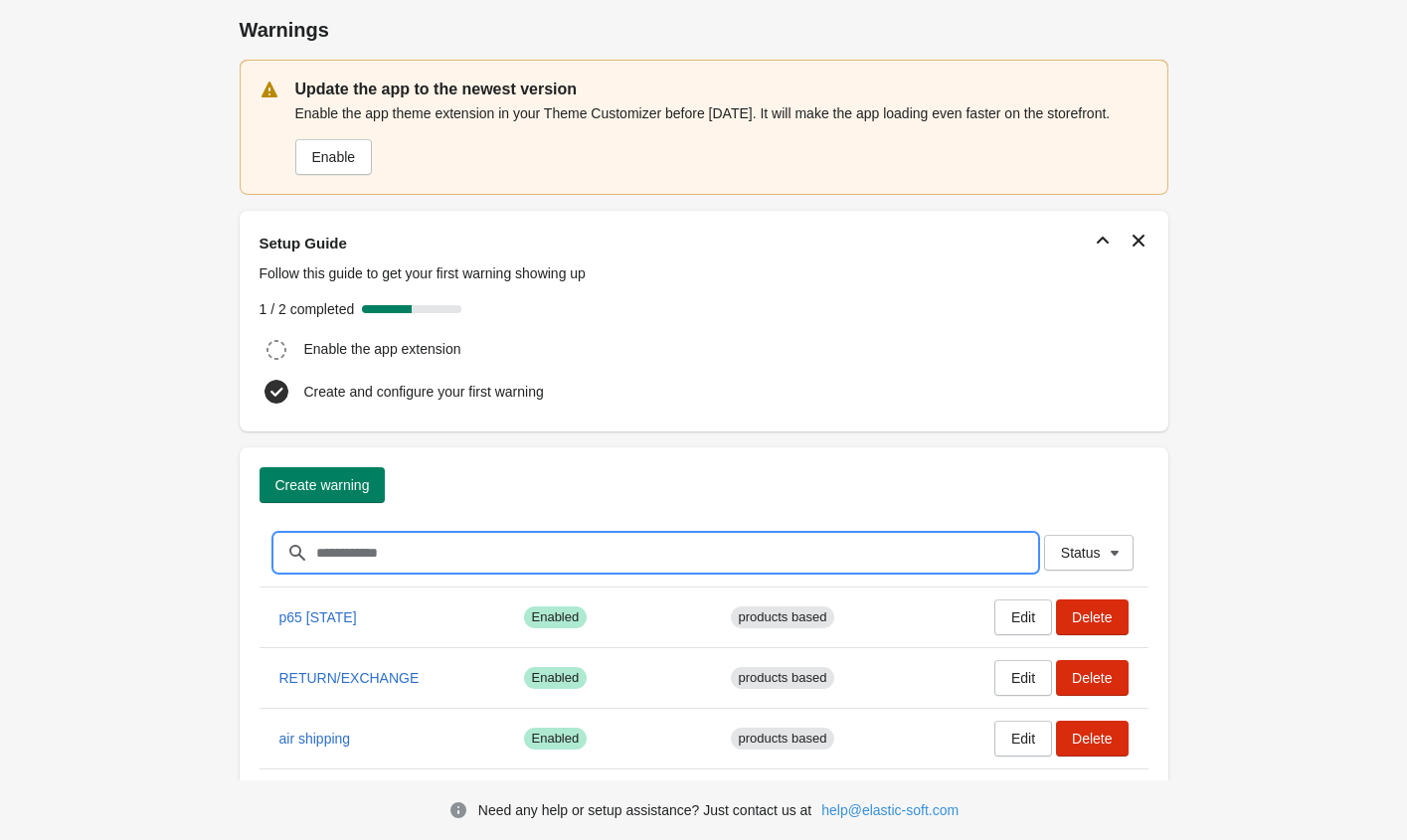 scroll, scrollTop: 0, scrollLeft: 0, axis: both 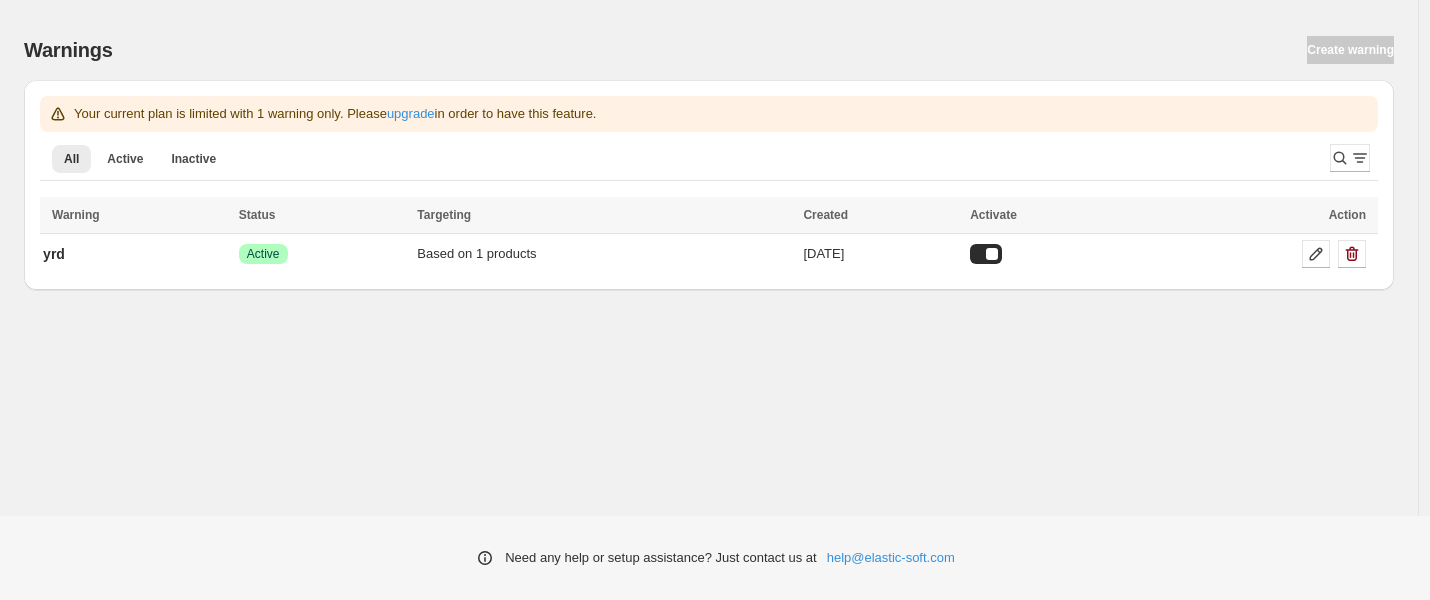 click on "Warnings Create warning" at bounding box center (709, 50) 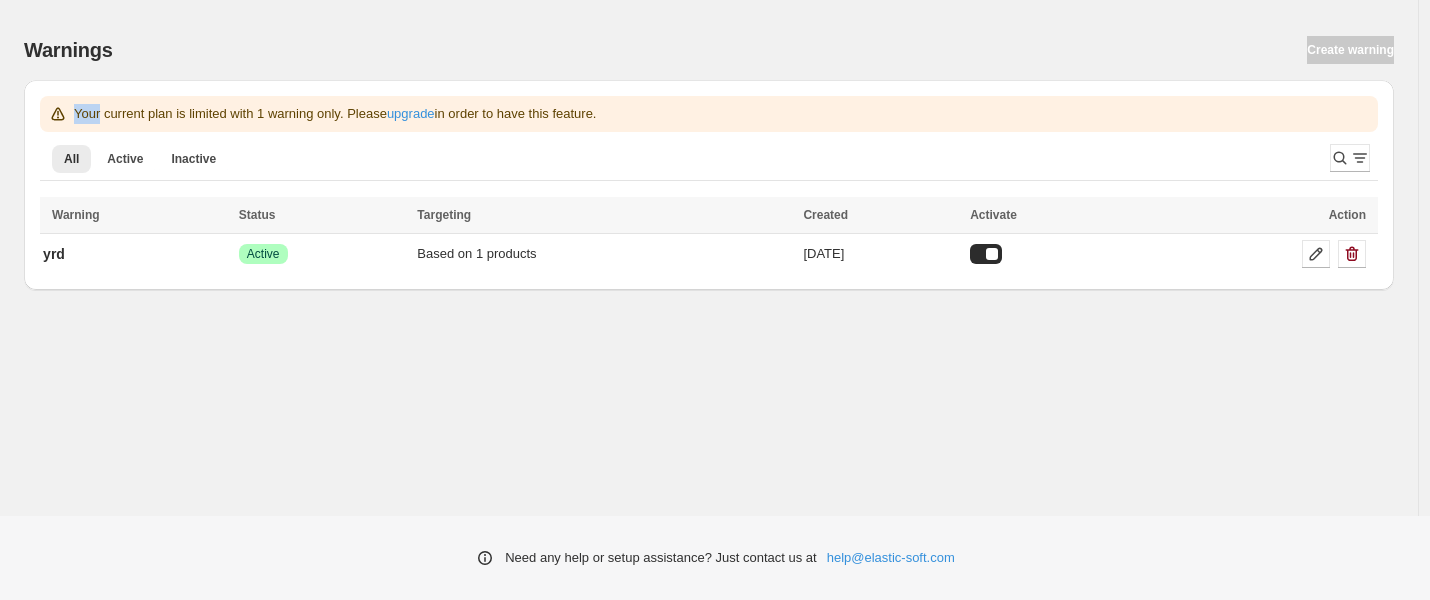 click on "Warnings Create warning" at bounding box center [709, 50] 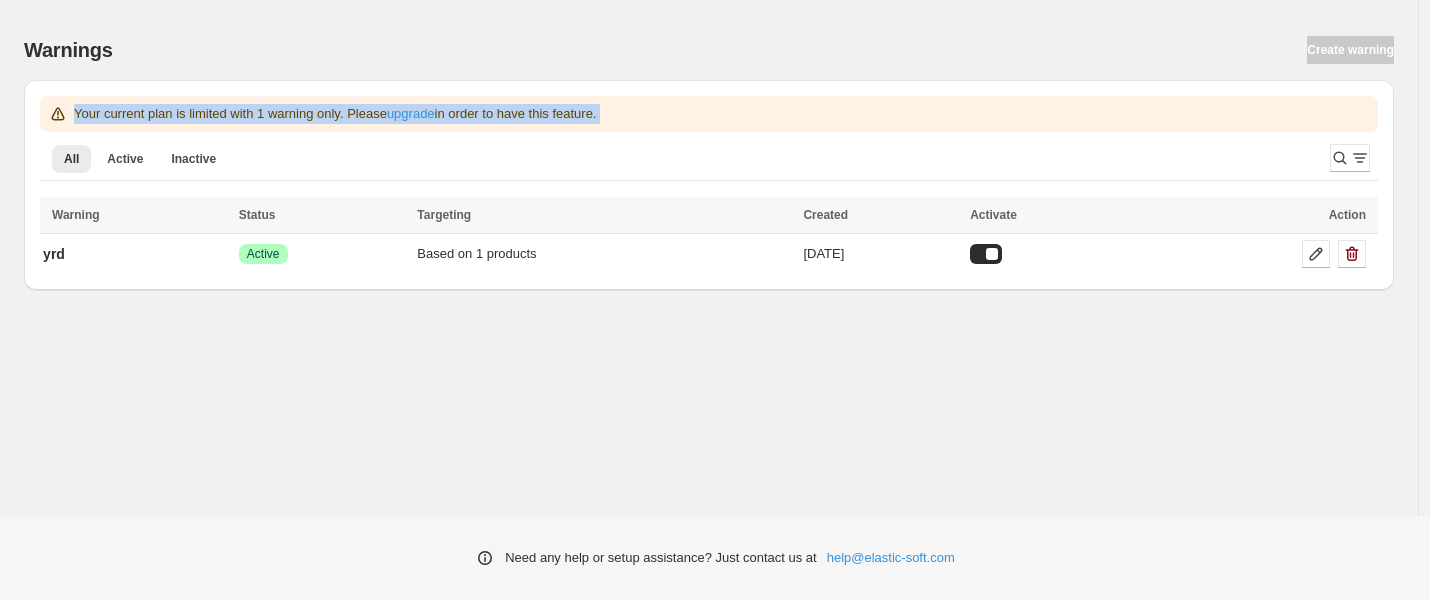 click on "Warnings Create warning" at bounding box center (709, 50) 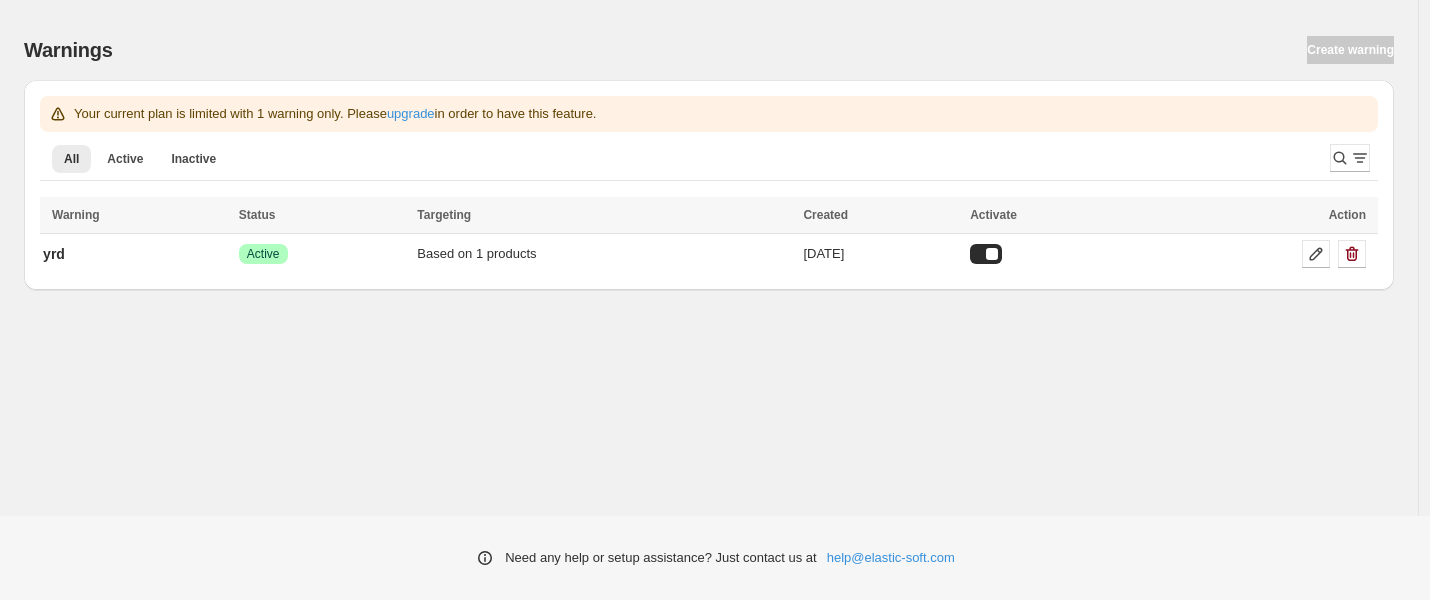 click on "Warnings Create warning" at bounding box center [709, 50] 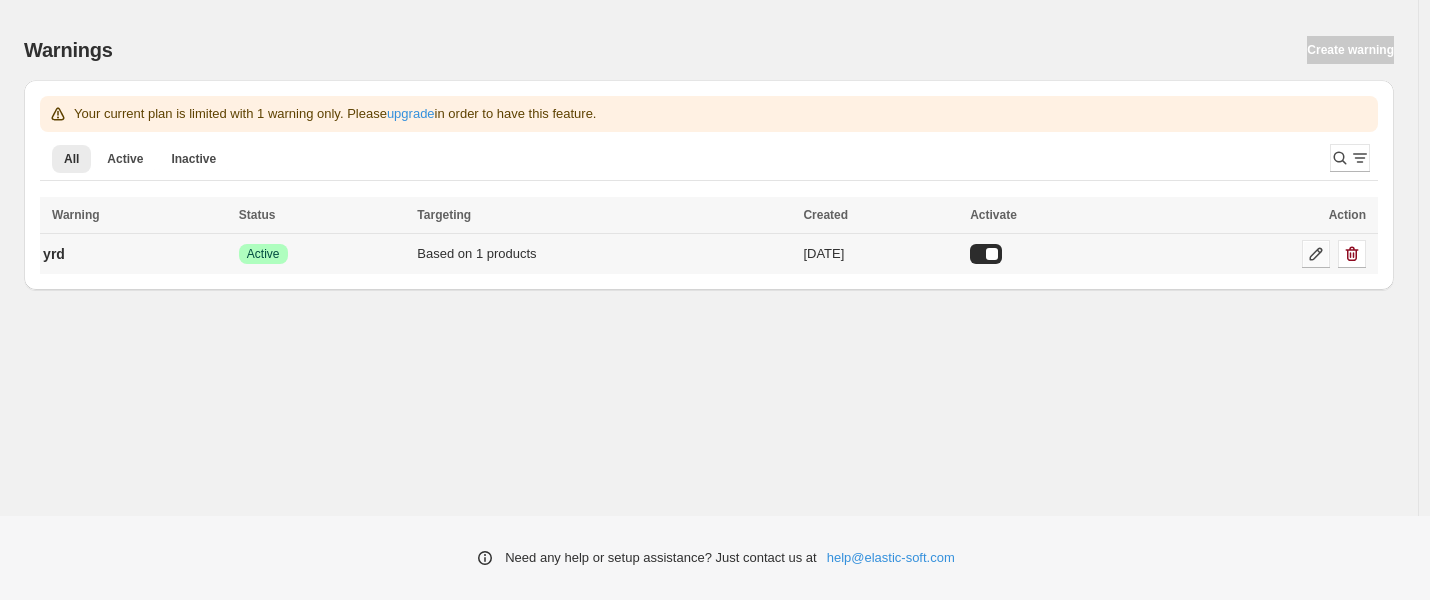 click 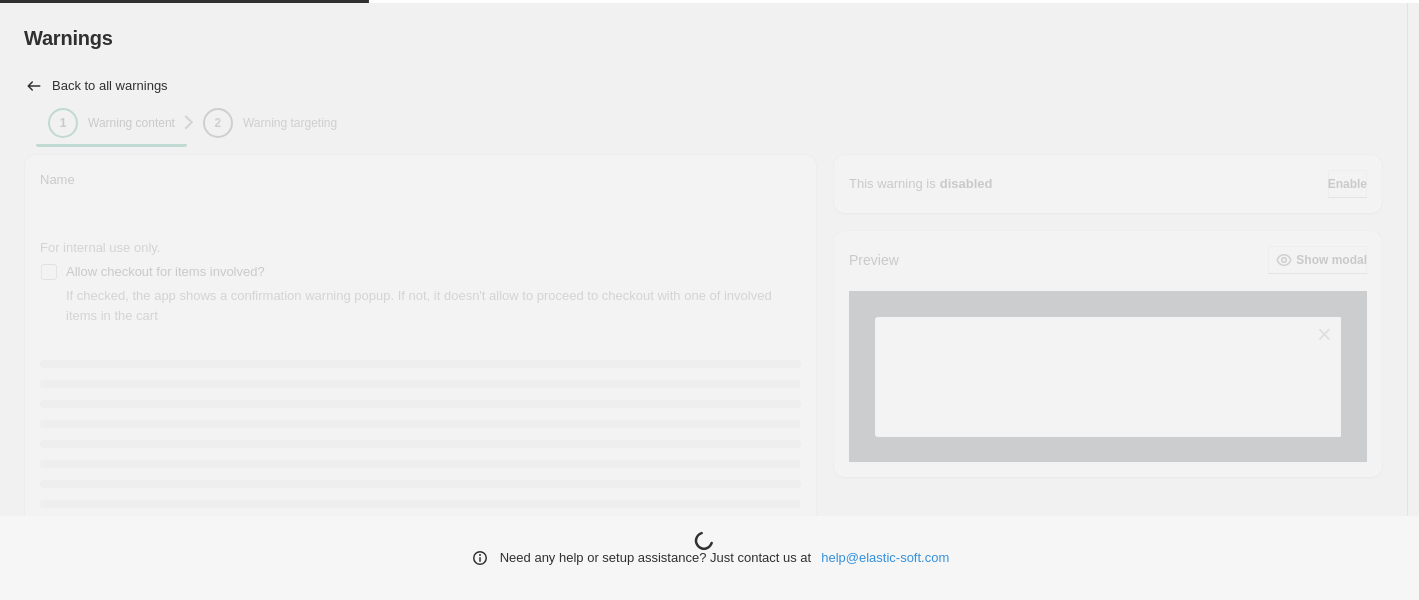 type on "***" 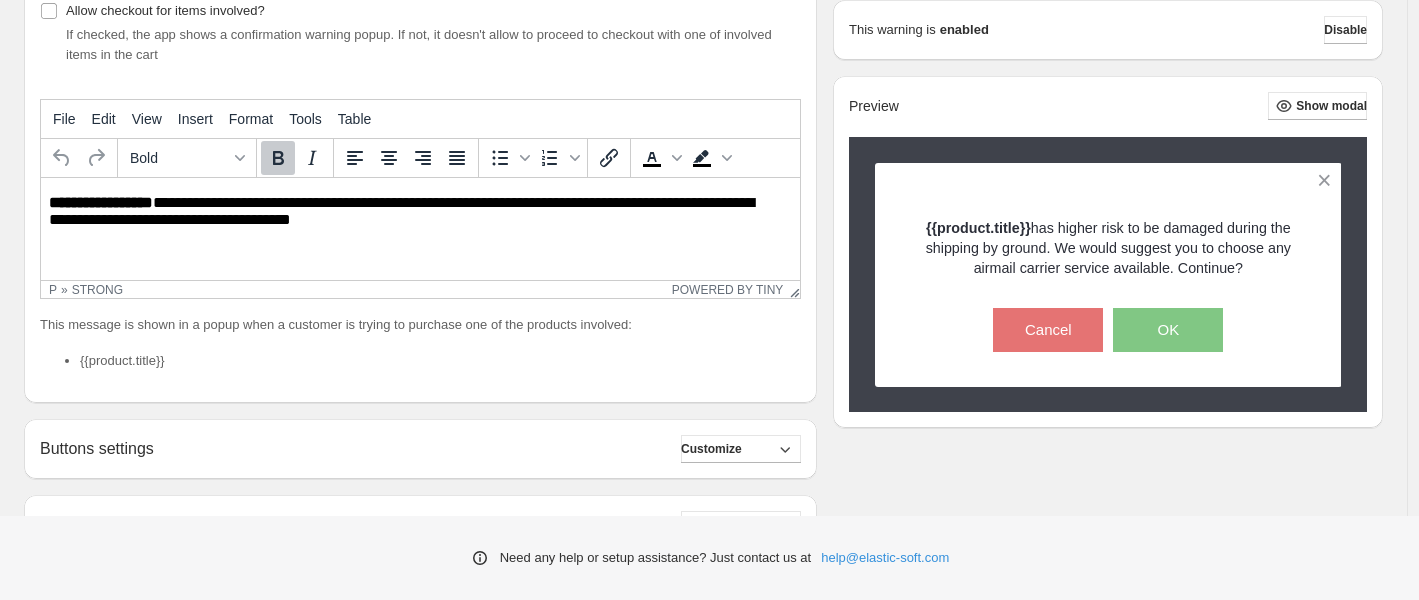 scroll, scrollTop: 0, scrollLeft: 0, axis: both 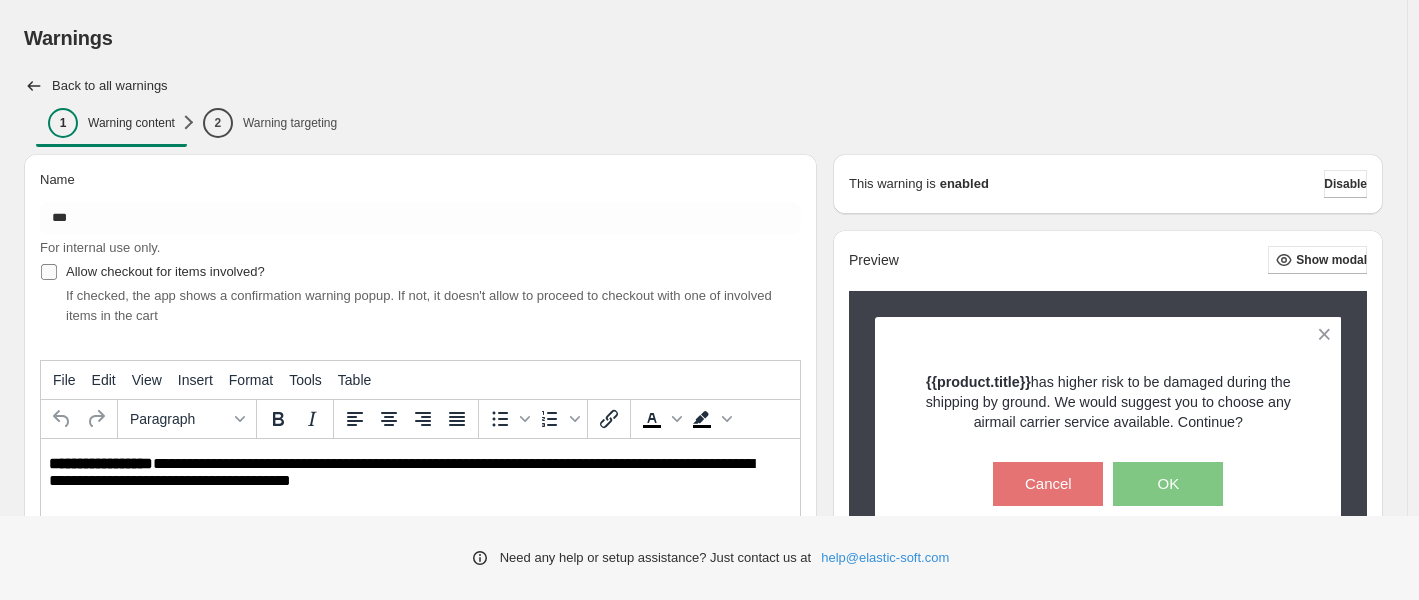 click at bounding box center [49, 272] 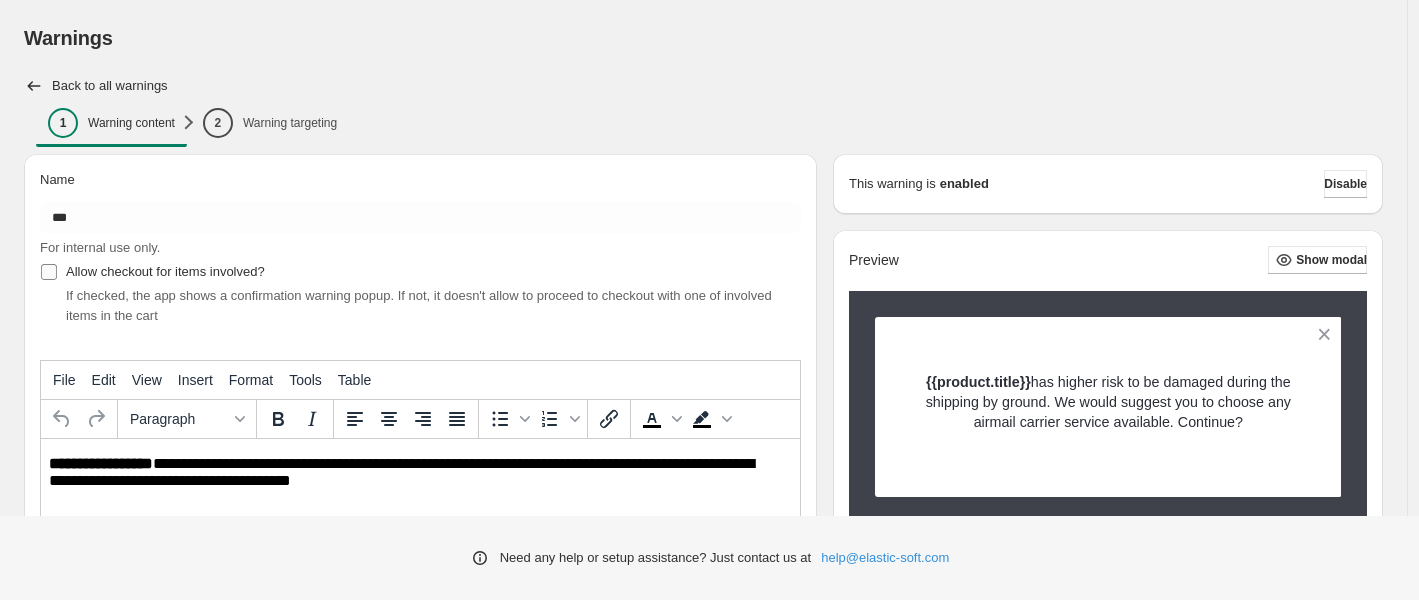 click at bounding box center (49, 272) 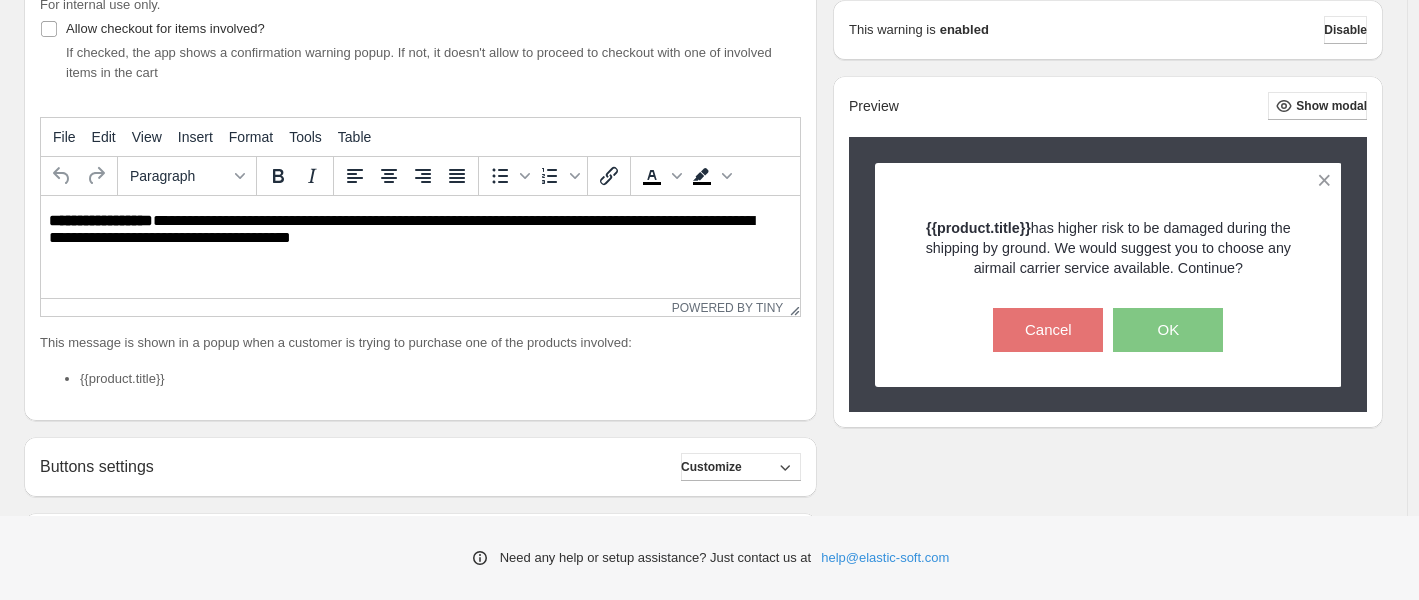 scroll, scrollTop: 0, scrollLeft: 0, axis: both 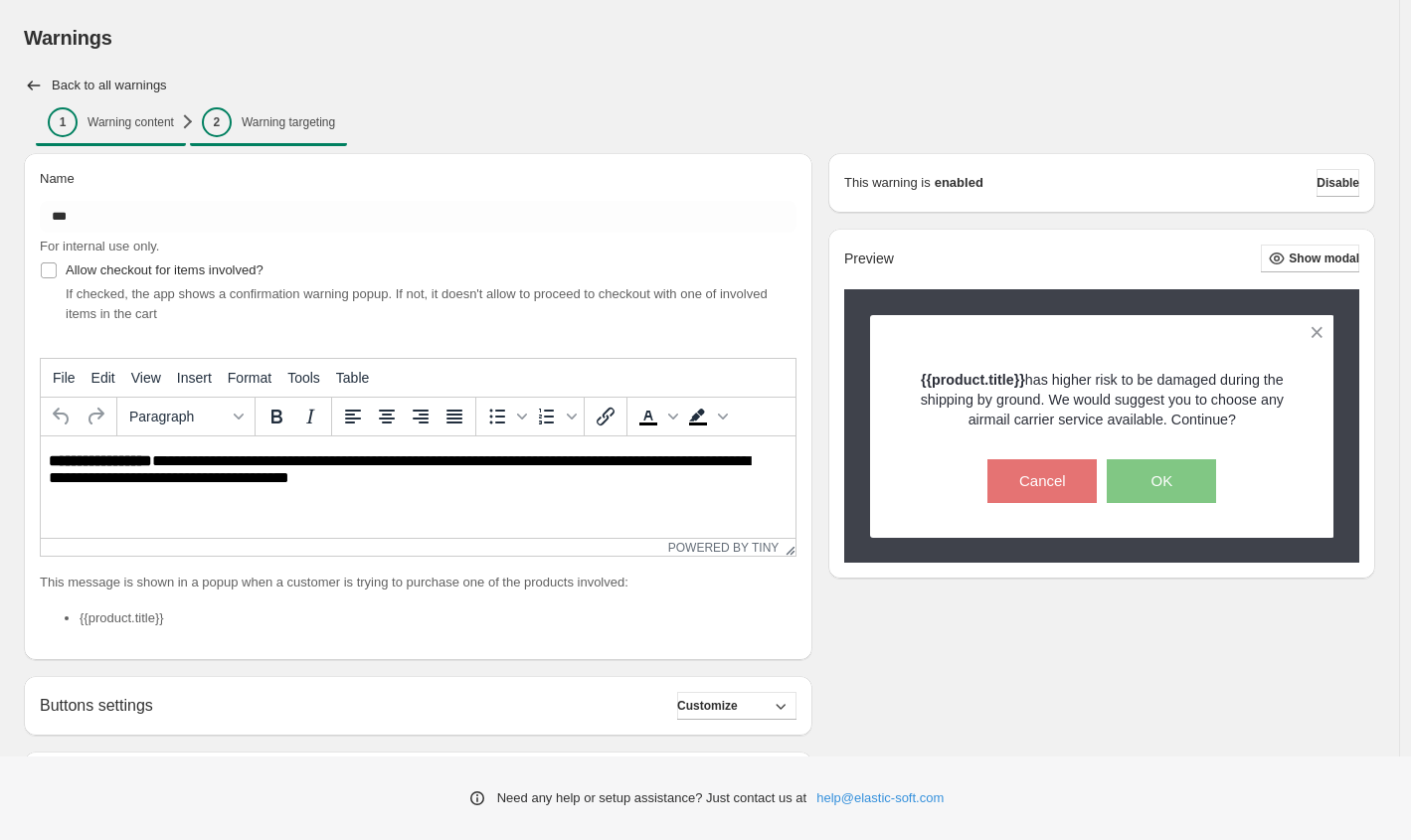 click on "2" at bounding box center [217, 122] 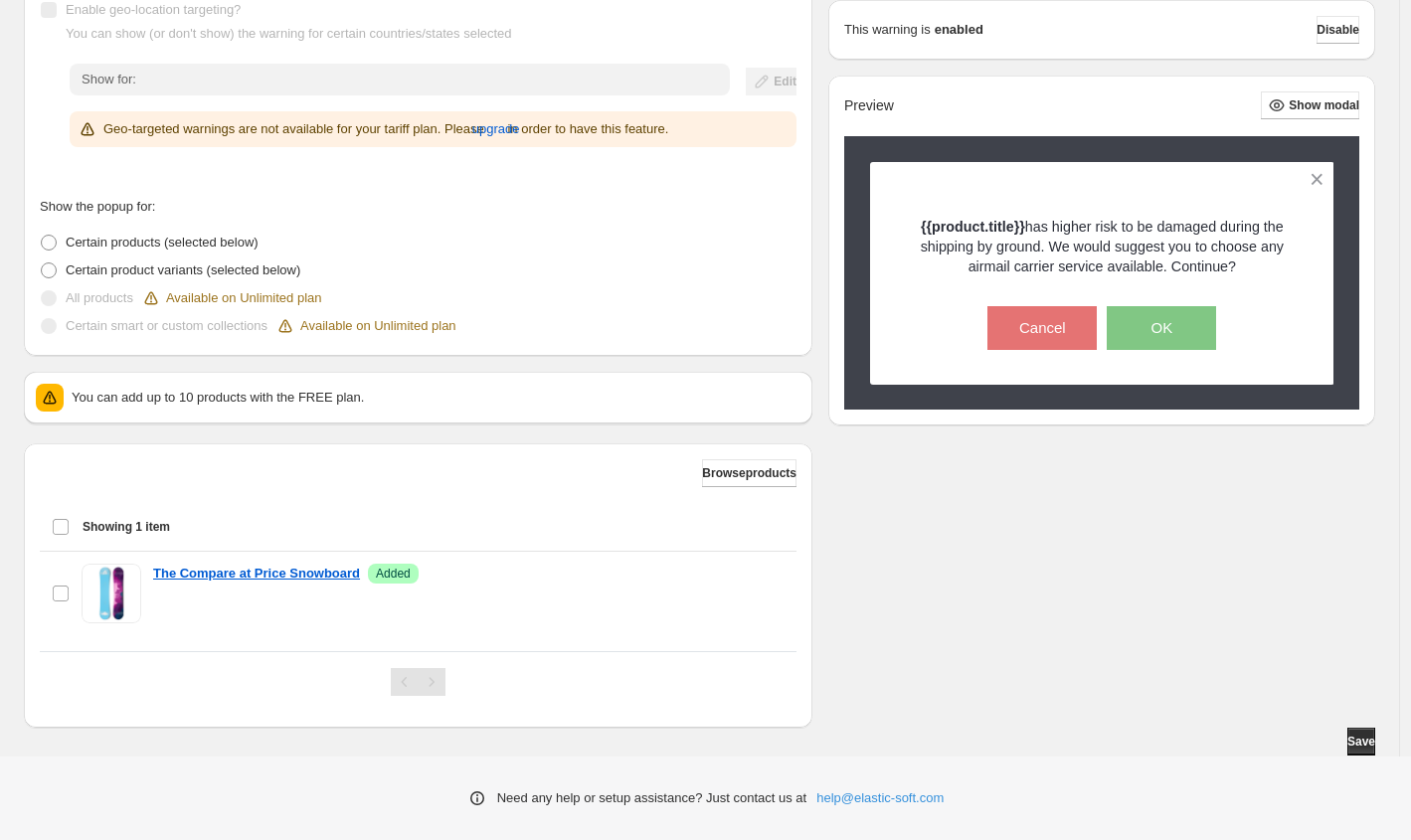 scroll, scrollTop: 391, scrollLeft: 0, axis: vertical 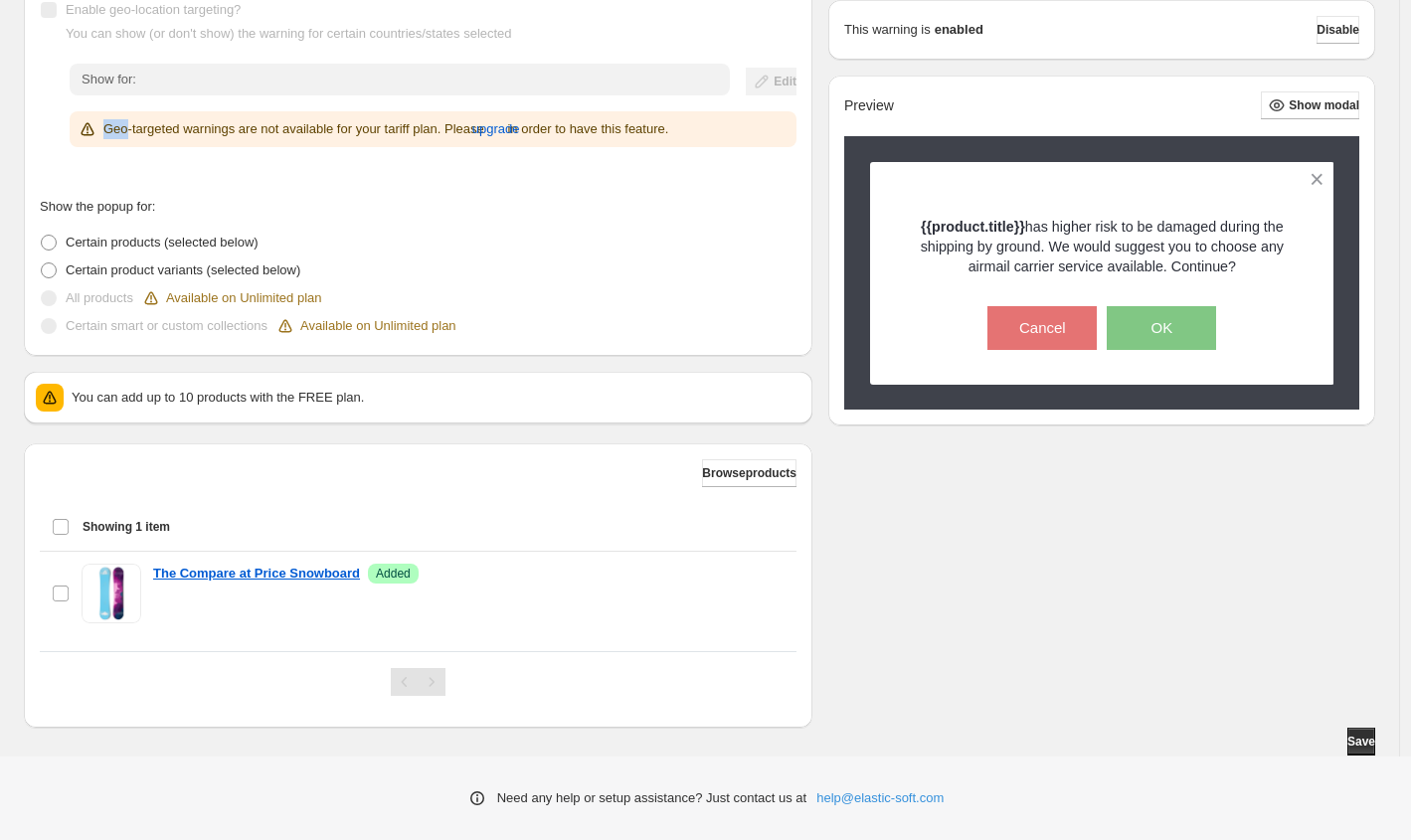 click on "Show for: Edit" at bounding box center (433, 80) 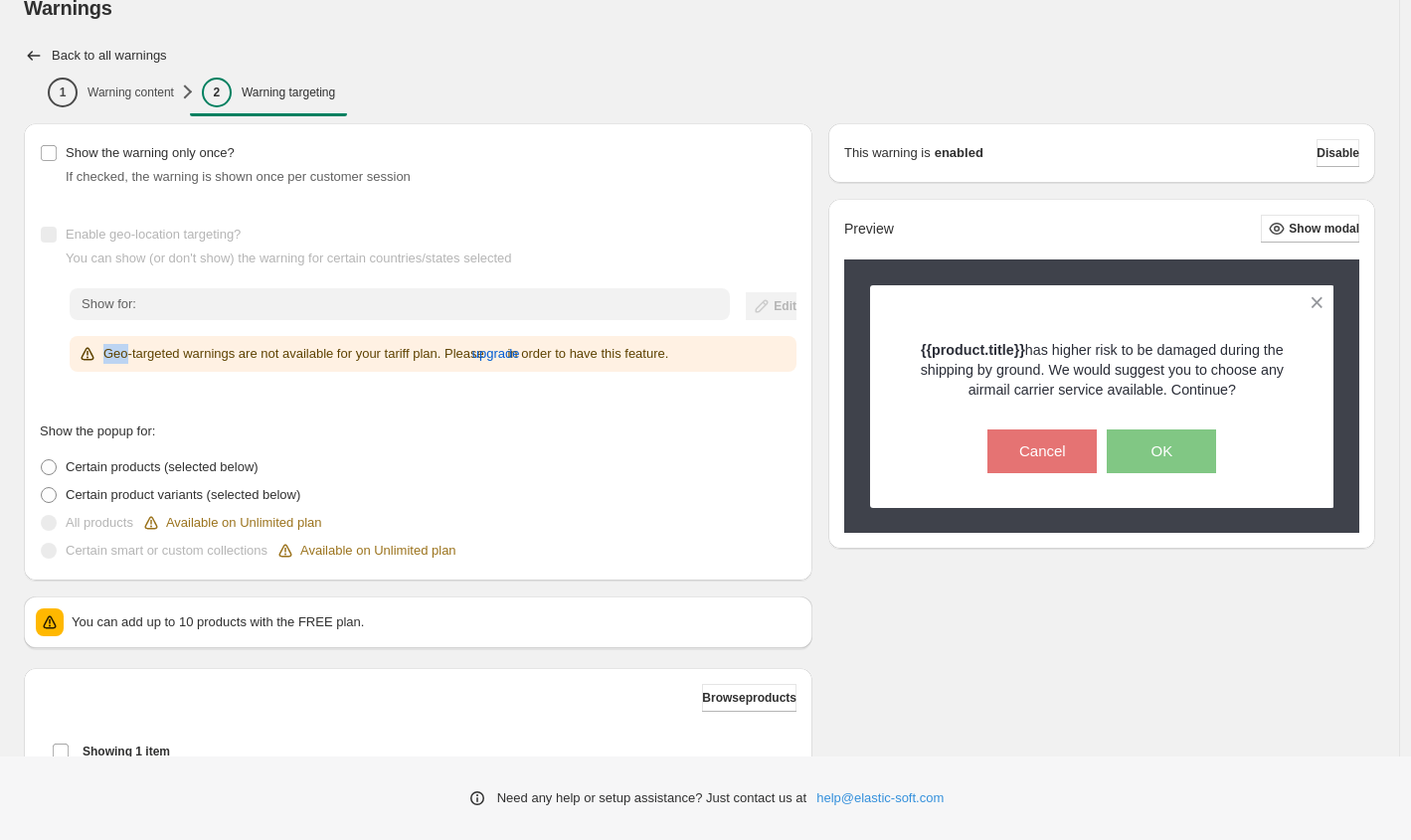 scroll, scrollTop: 0, scrollLeft: 0, axis: both 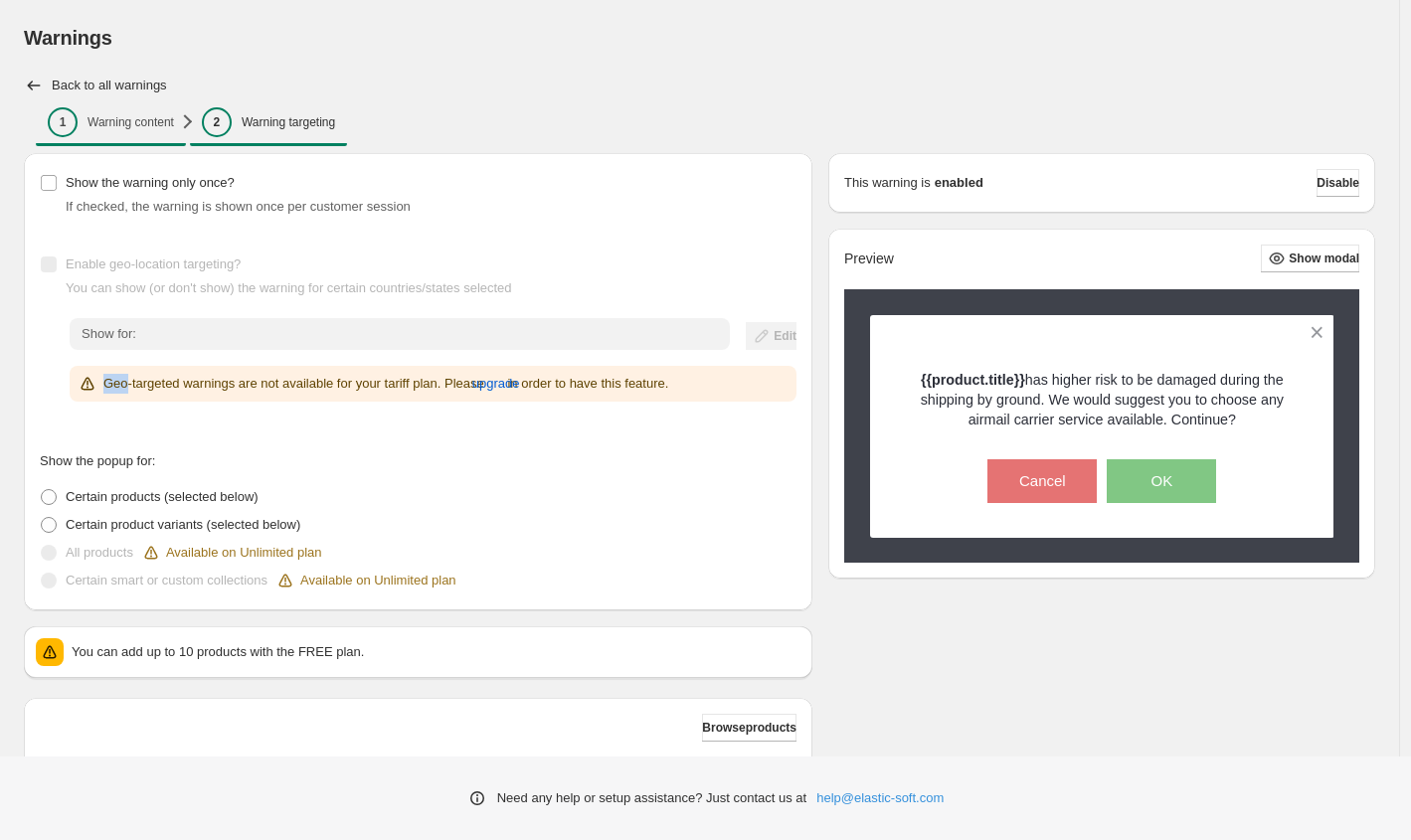 click on "1" at bounding box center [63, 122] 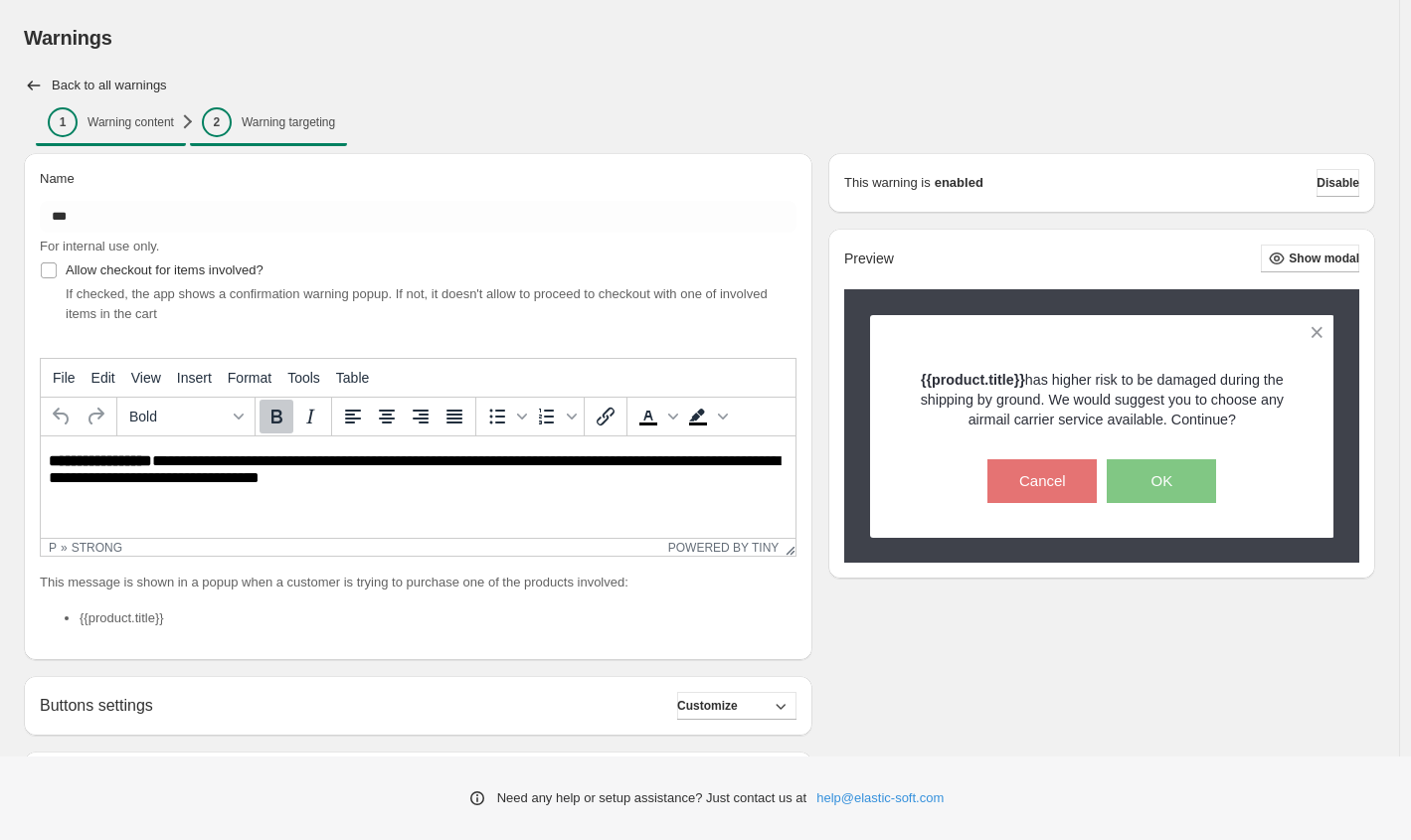 scroll, scrollTop: 0, scrollLeft: 0, axis: both 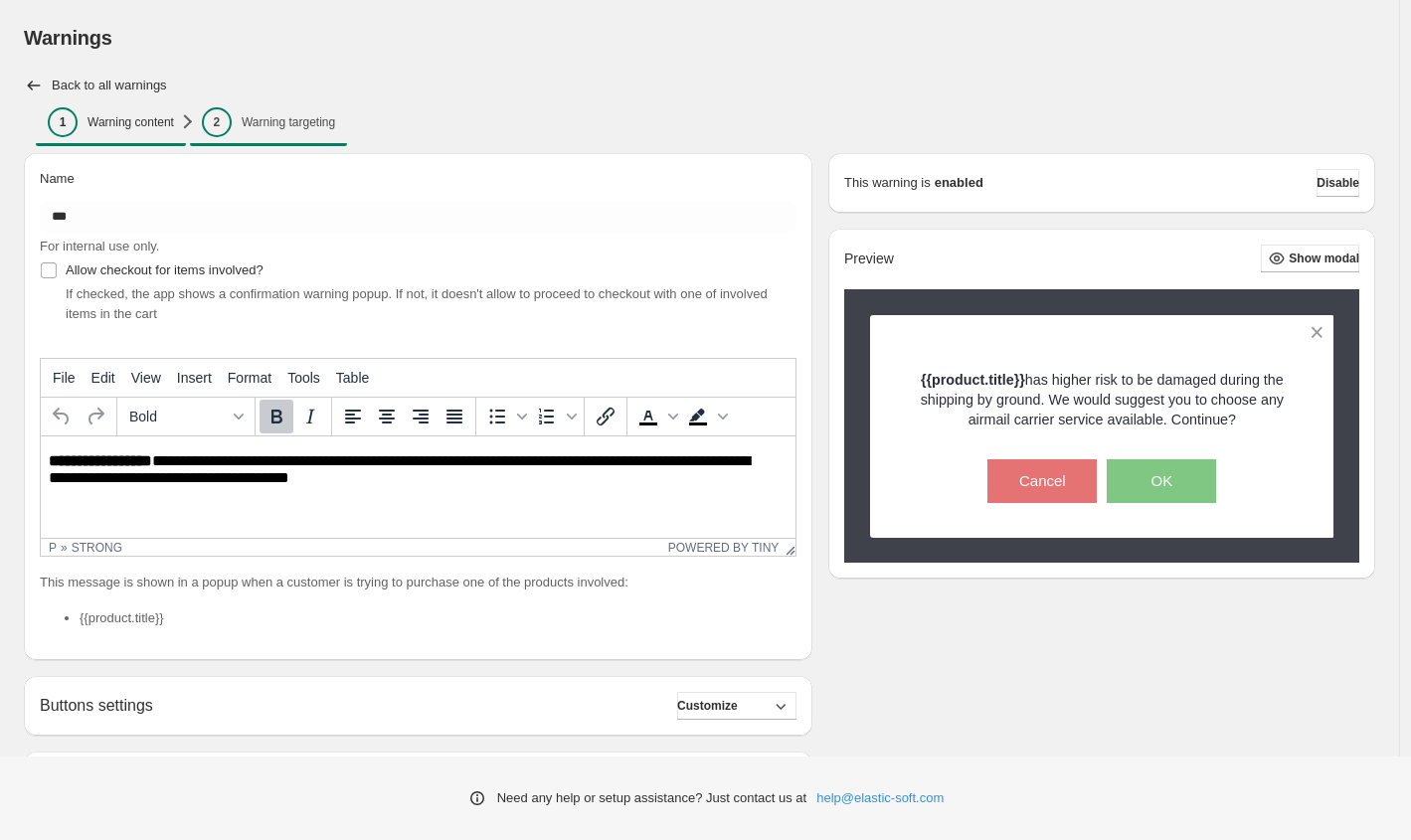 click on "Warning targeting" at bounding box center (288, 122) 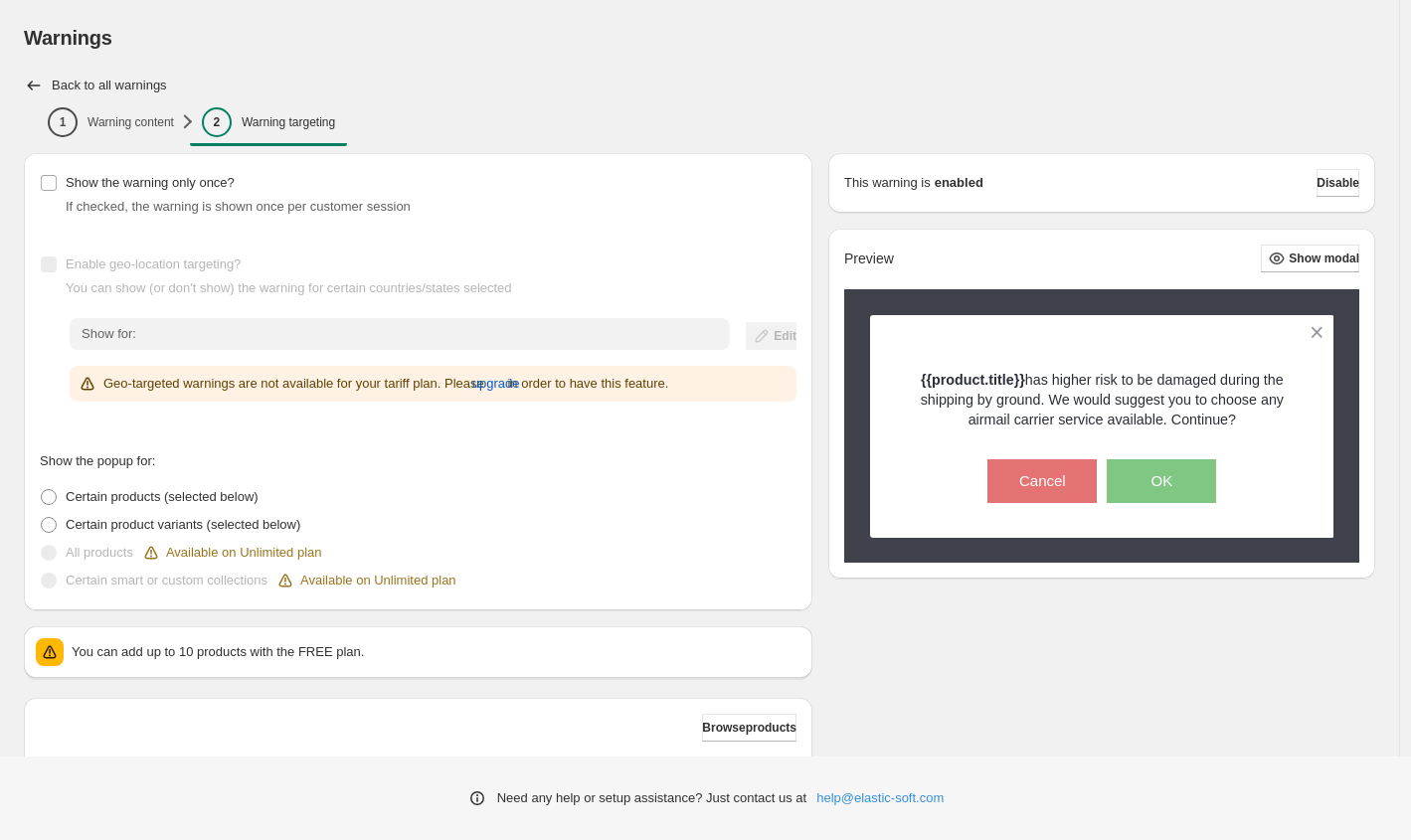 click on "1 Warning content" at bounding box center (110, 122) 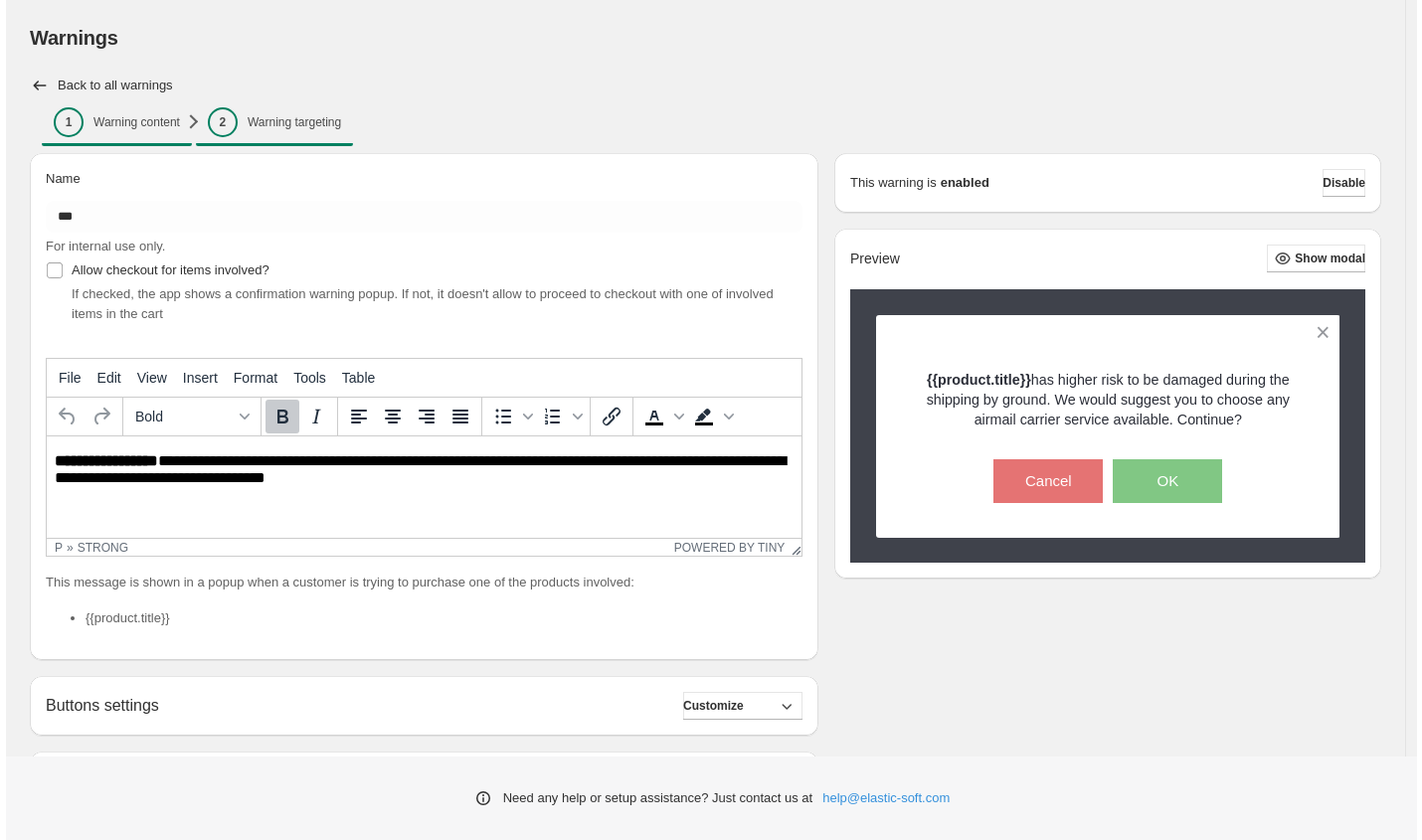 scroll, scrollTop: 0, scrollLeft: 0, axis: both 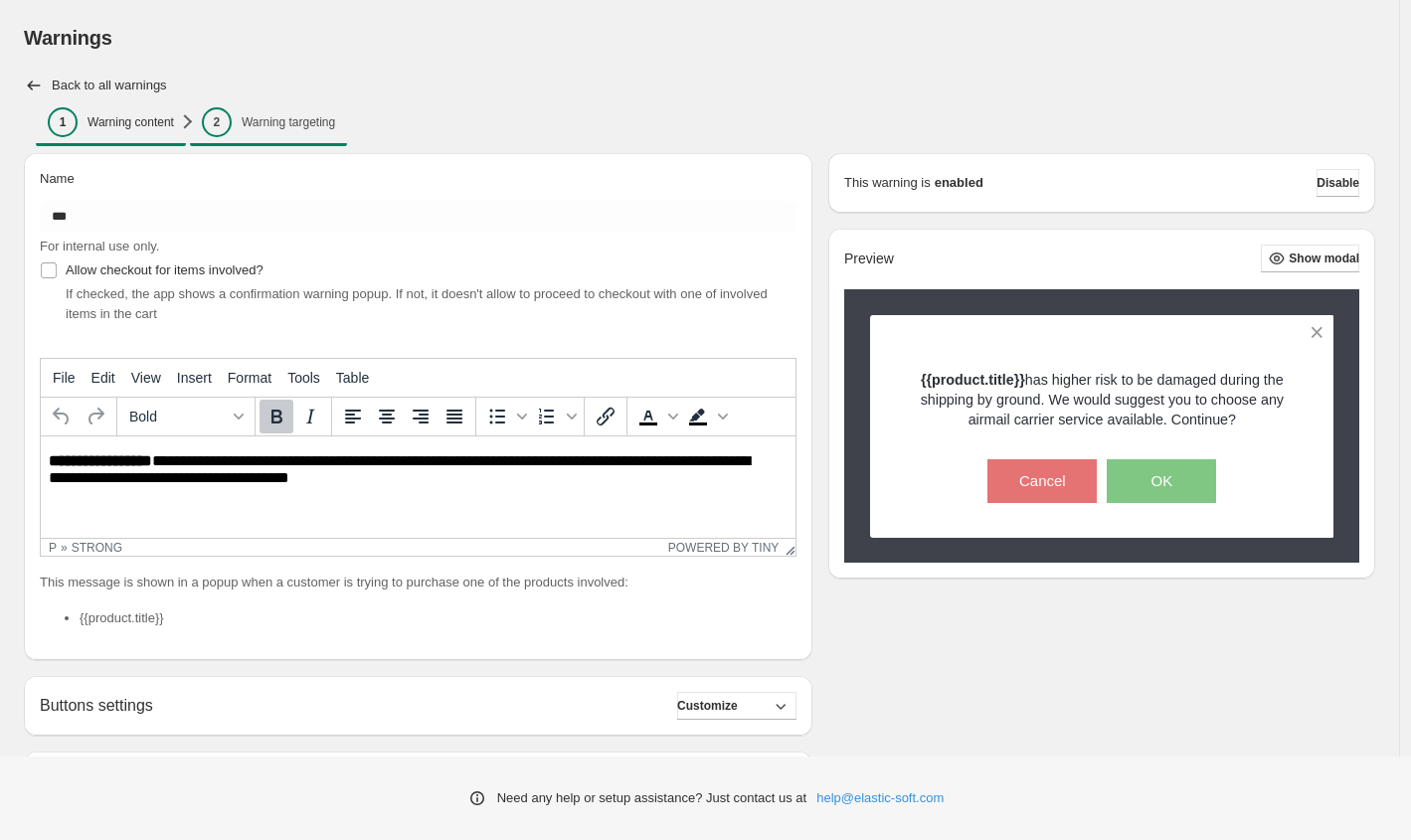 click on "Warning targeting" at bounding box center (288, 122) 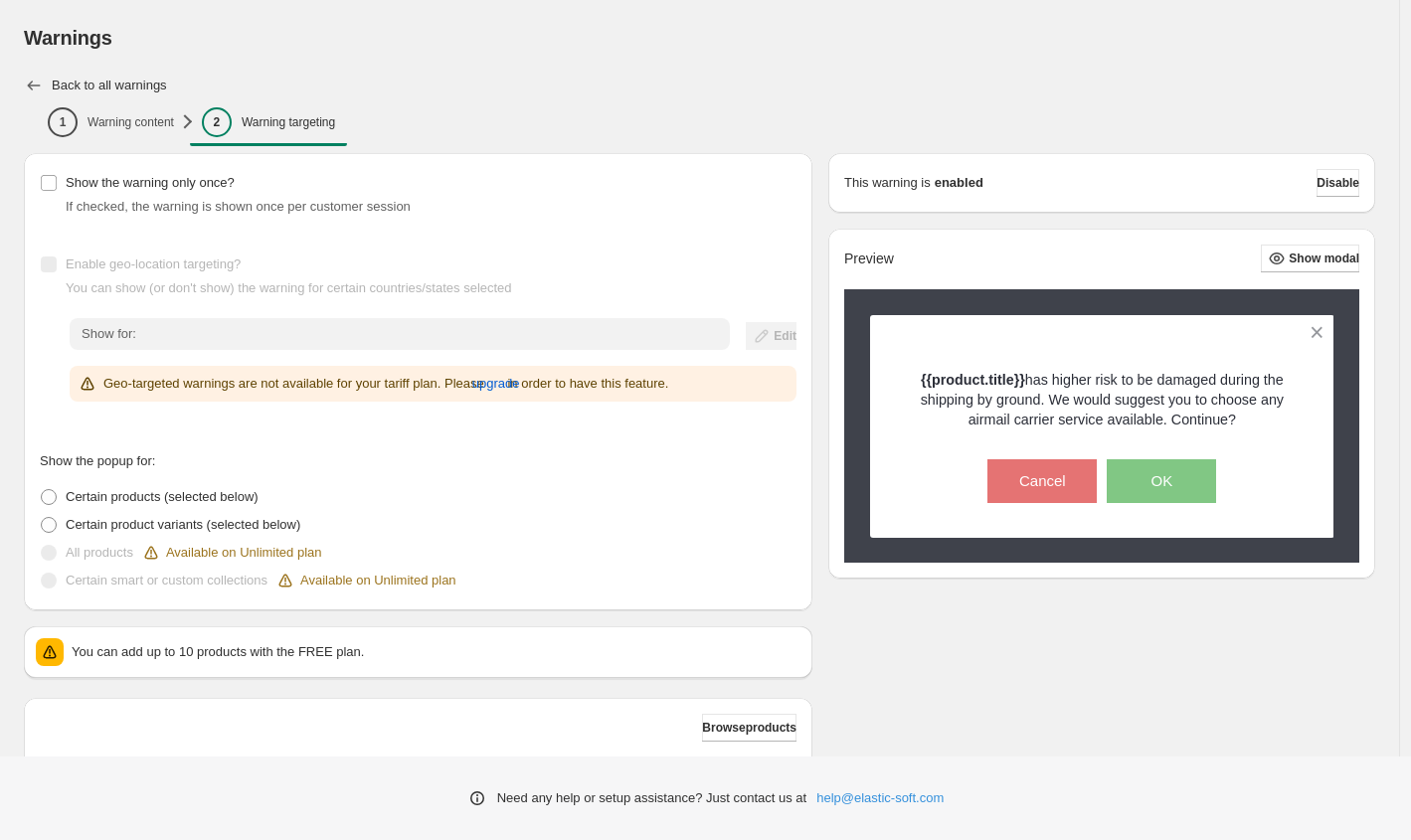 click 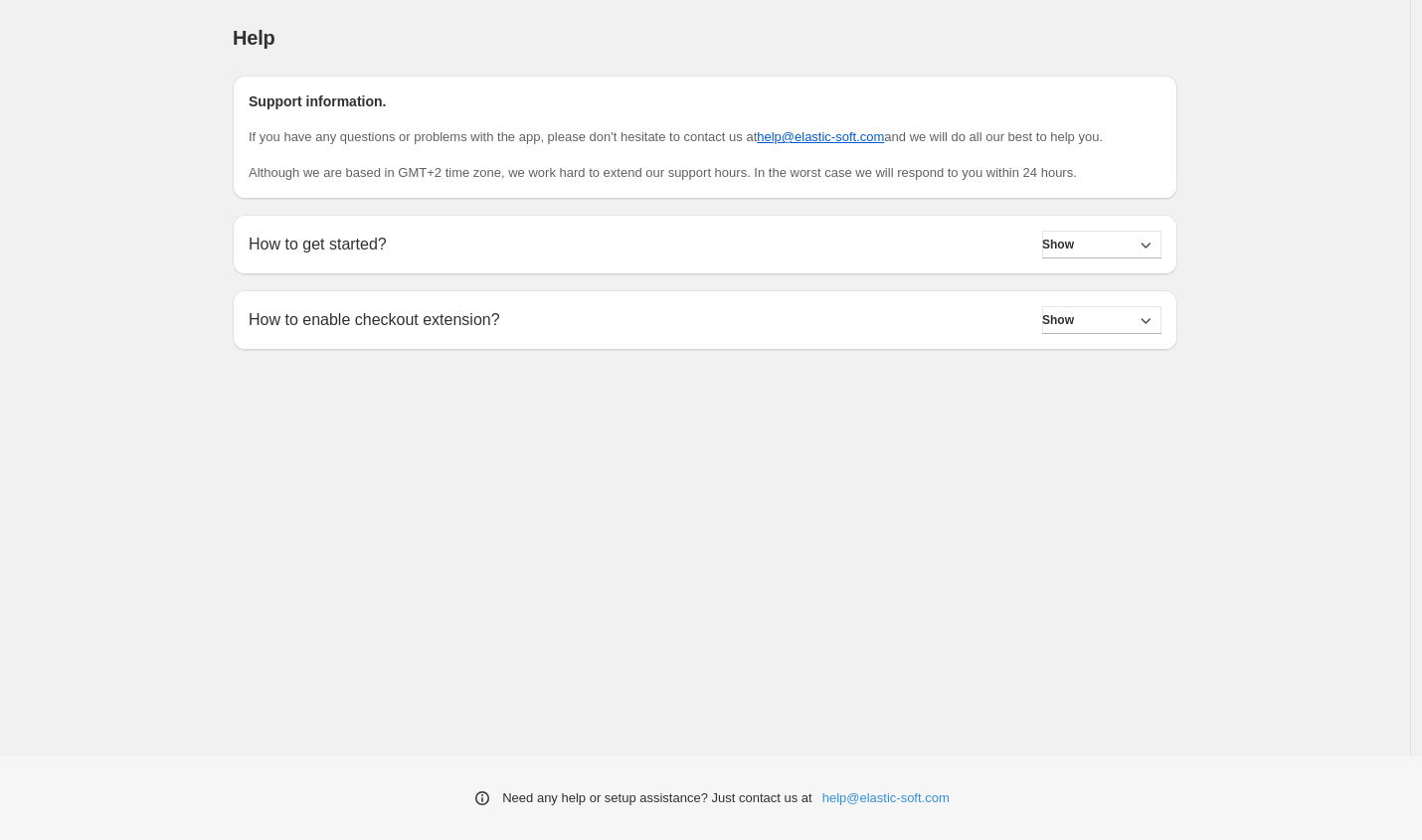 scroll, scrollTop: 0, scrollLeft: 0, axis: both 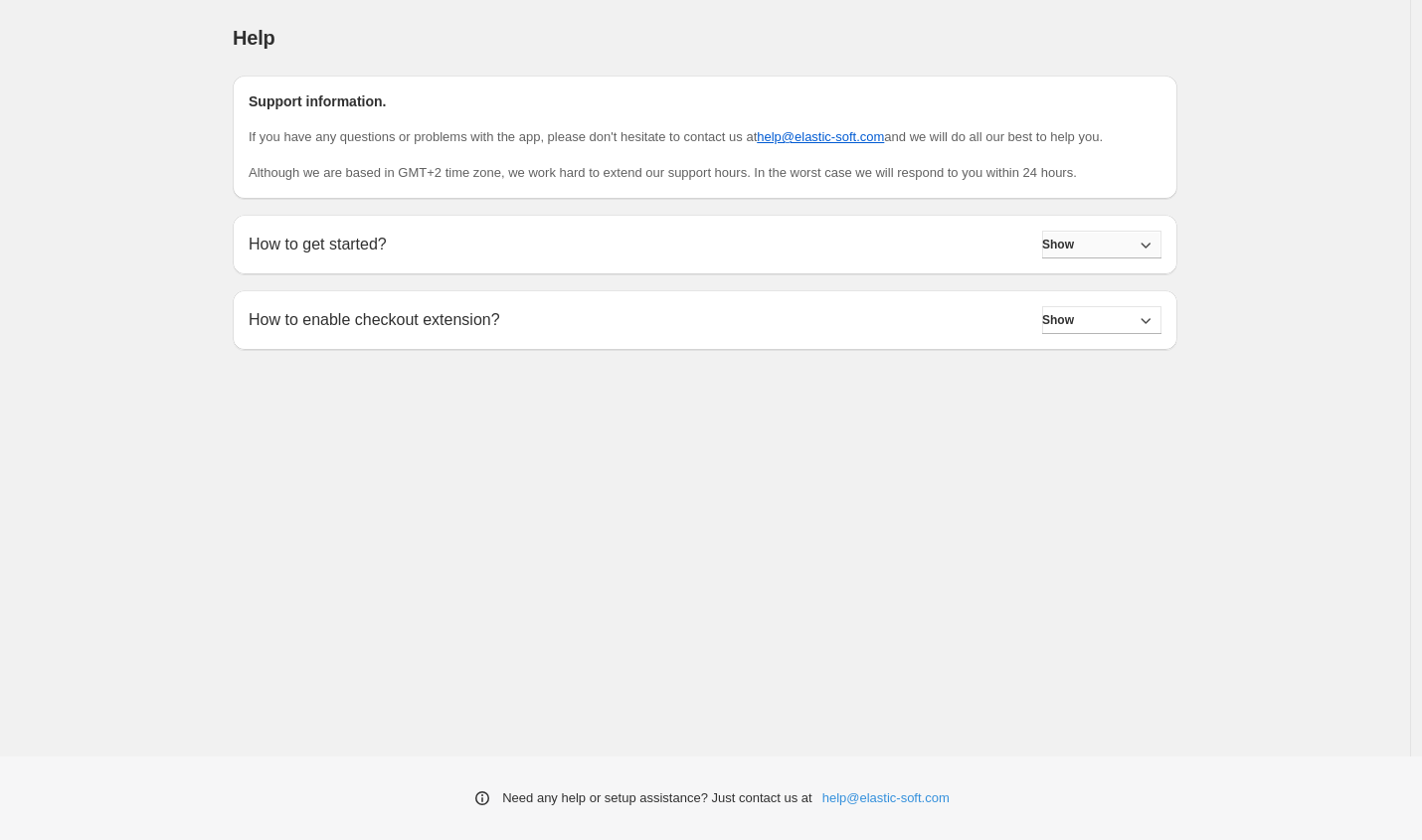 click on "Show" at bounding box center (1102, 245) 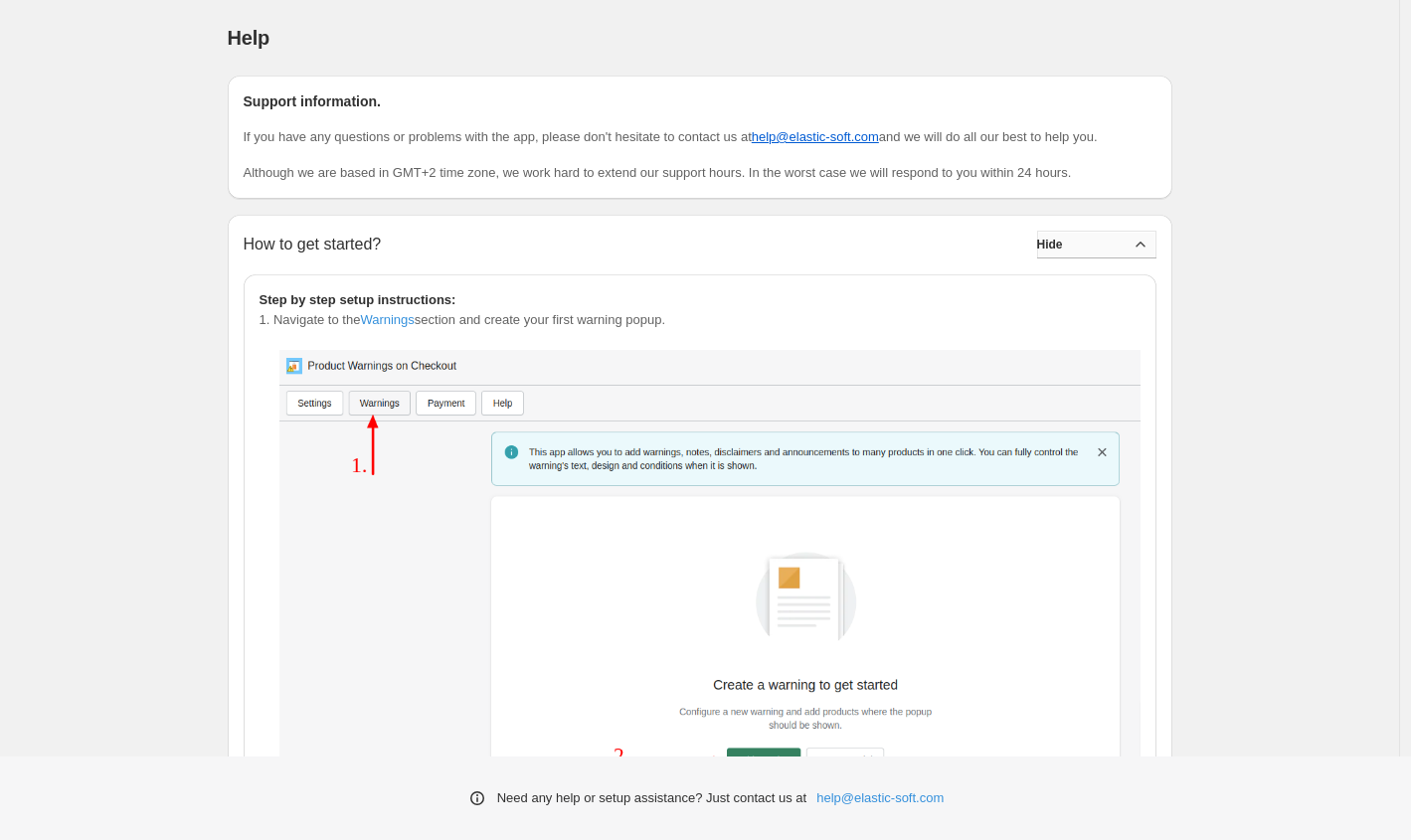 click on "Hide" at bounding box center (1097, 245) 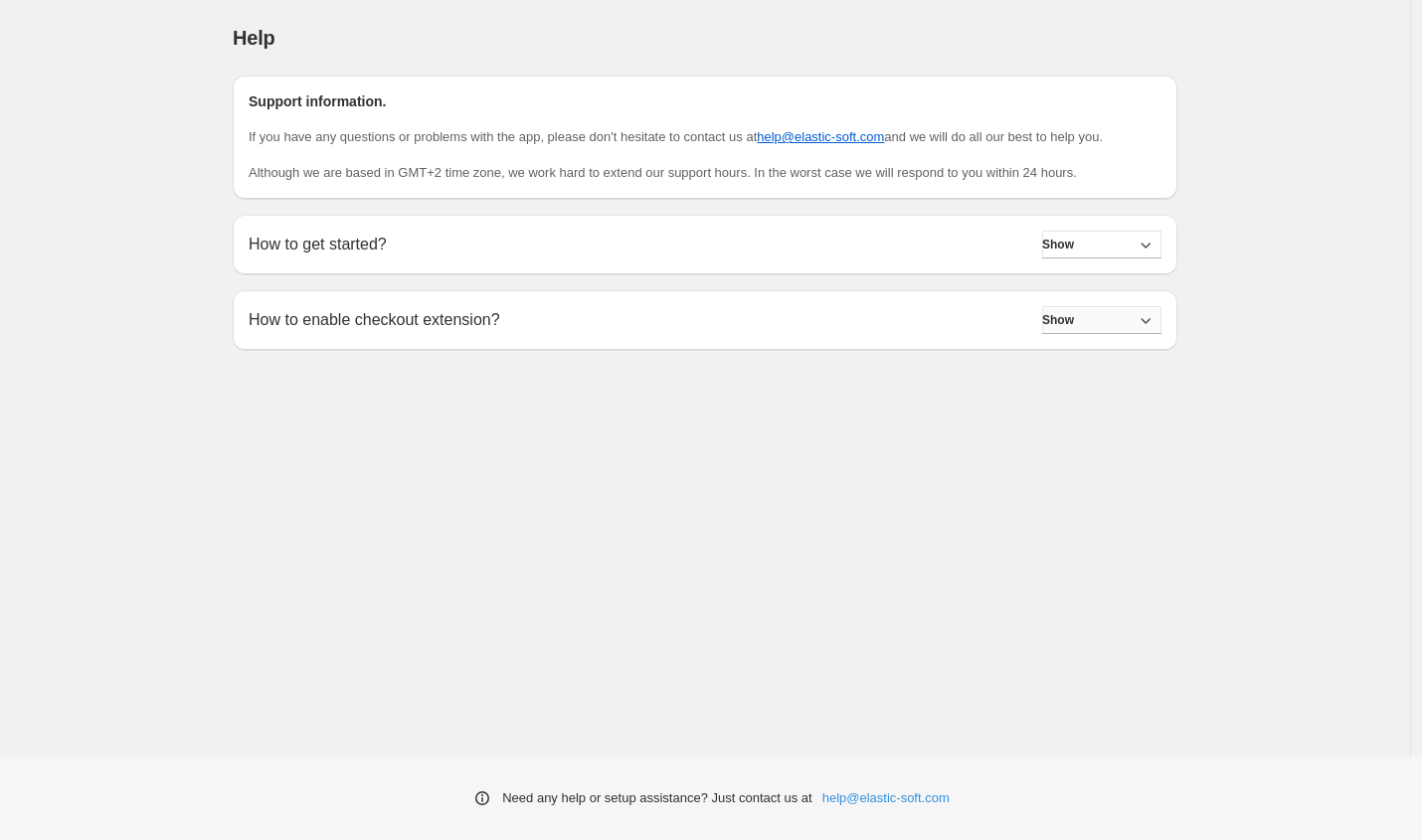 click on "Show" at bounding box center [1102, 320] 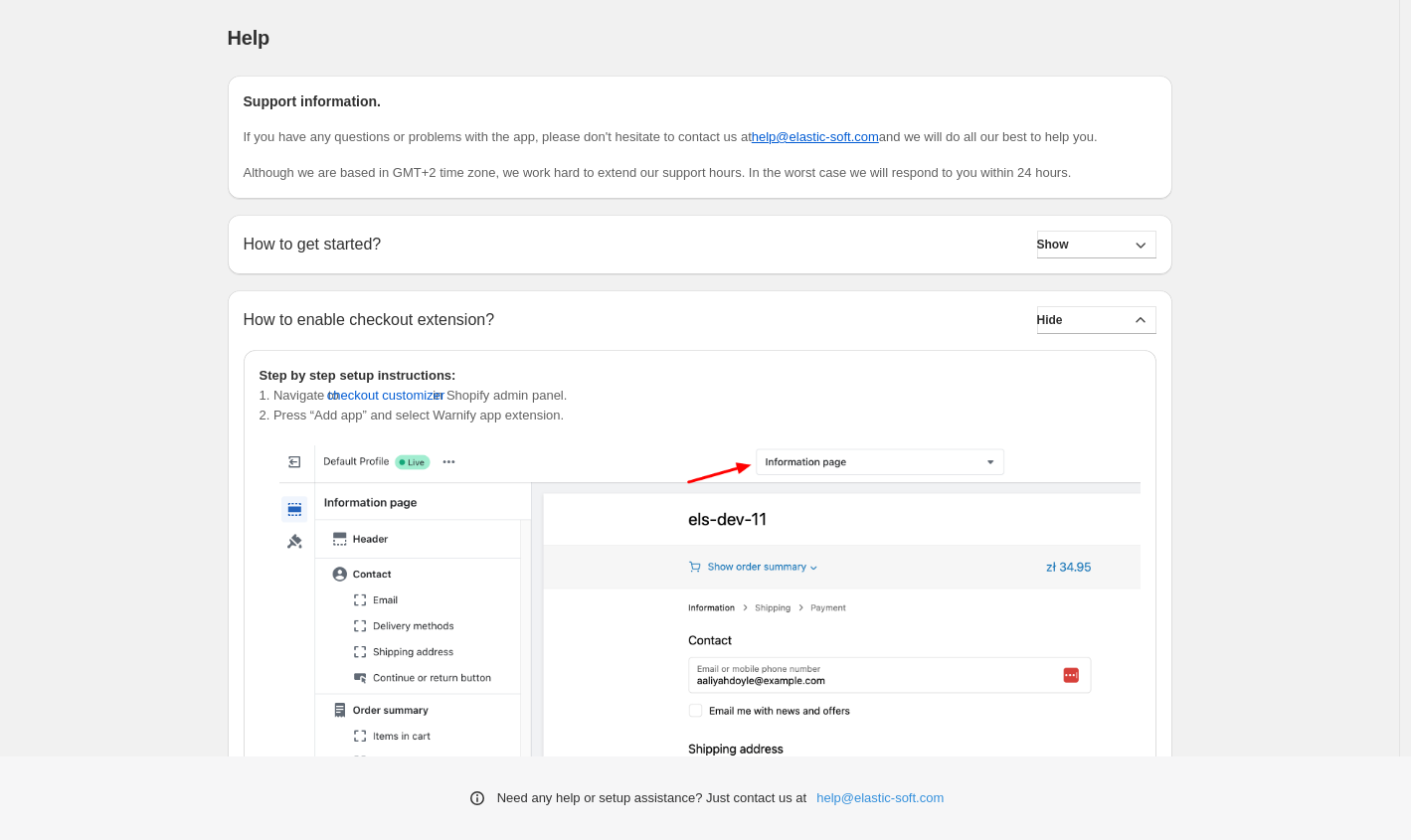 click on "How to enable checkout extension?   Hide Step by step setup instructions: 1. Navigate to  checkout customizer  in Shopify admin panel. 2. Press “Add app” and select Warnify app extension. 3. Make sure the app extension is added to the checkout sections preview and press “Save” to publish the extension." at bounding box center [700, 986] 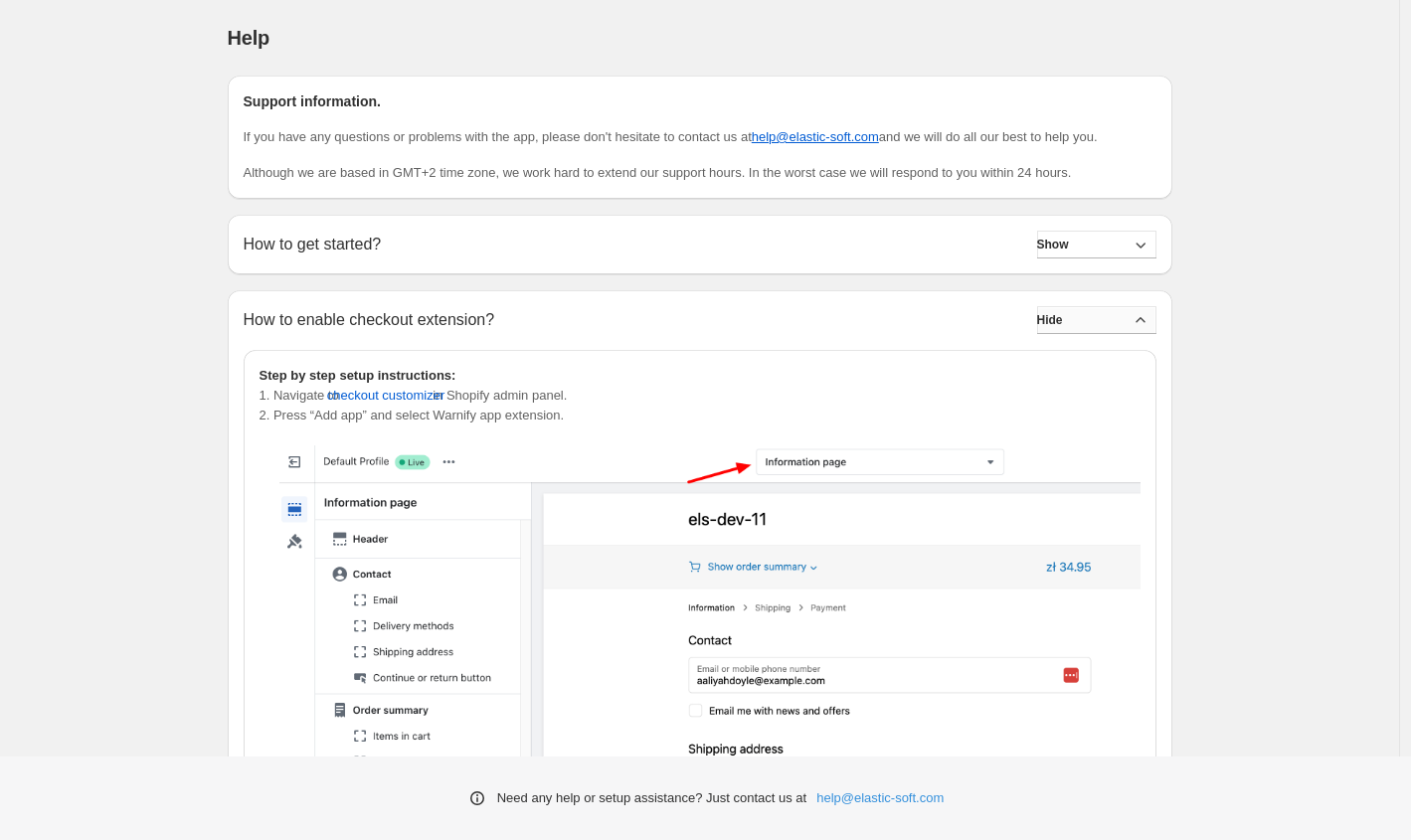 click on "Hide" at bounding box center (1097, 320) 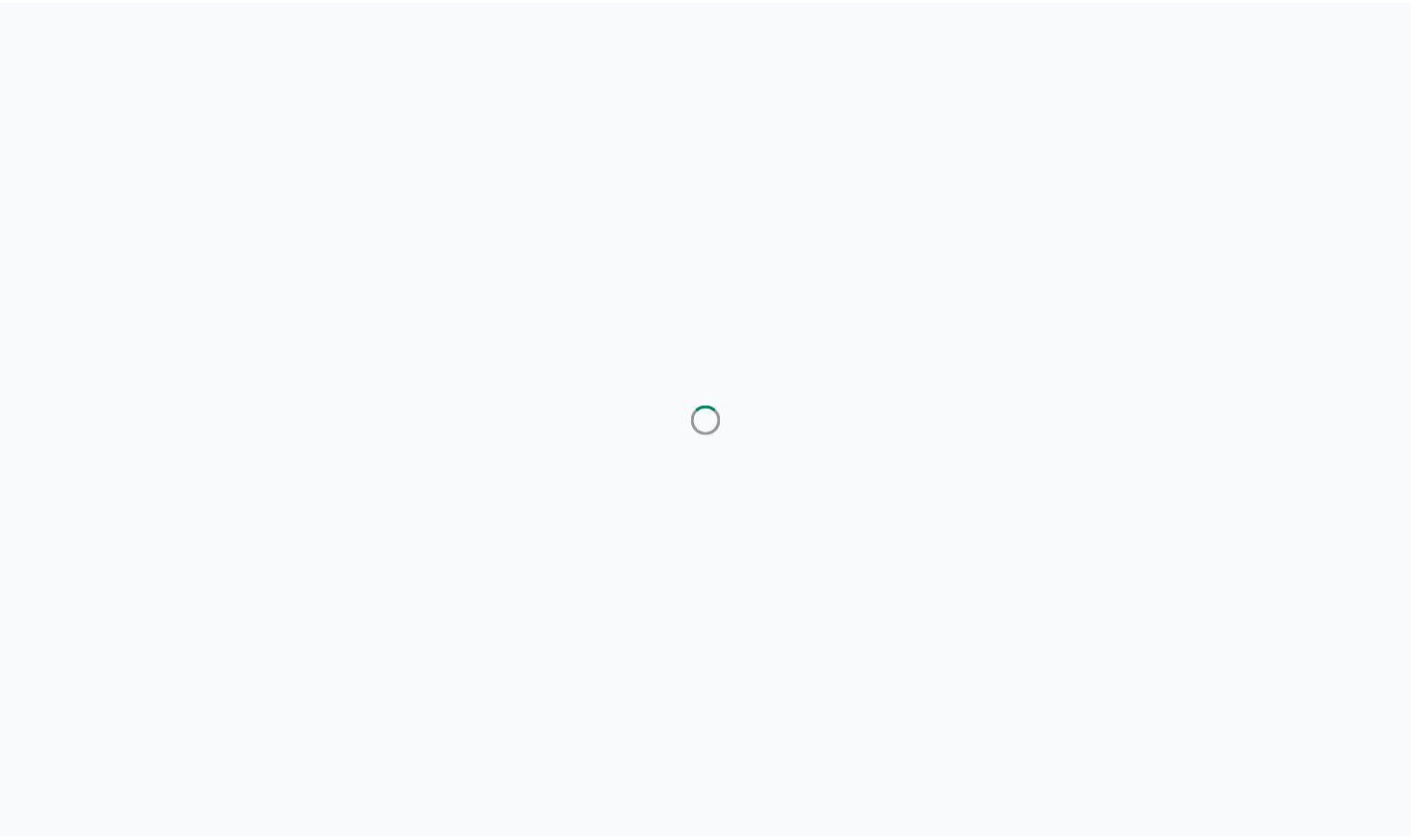 scroll, scrollTop: 0, scrollLeft: 0, axis: both 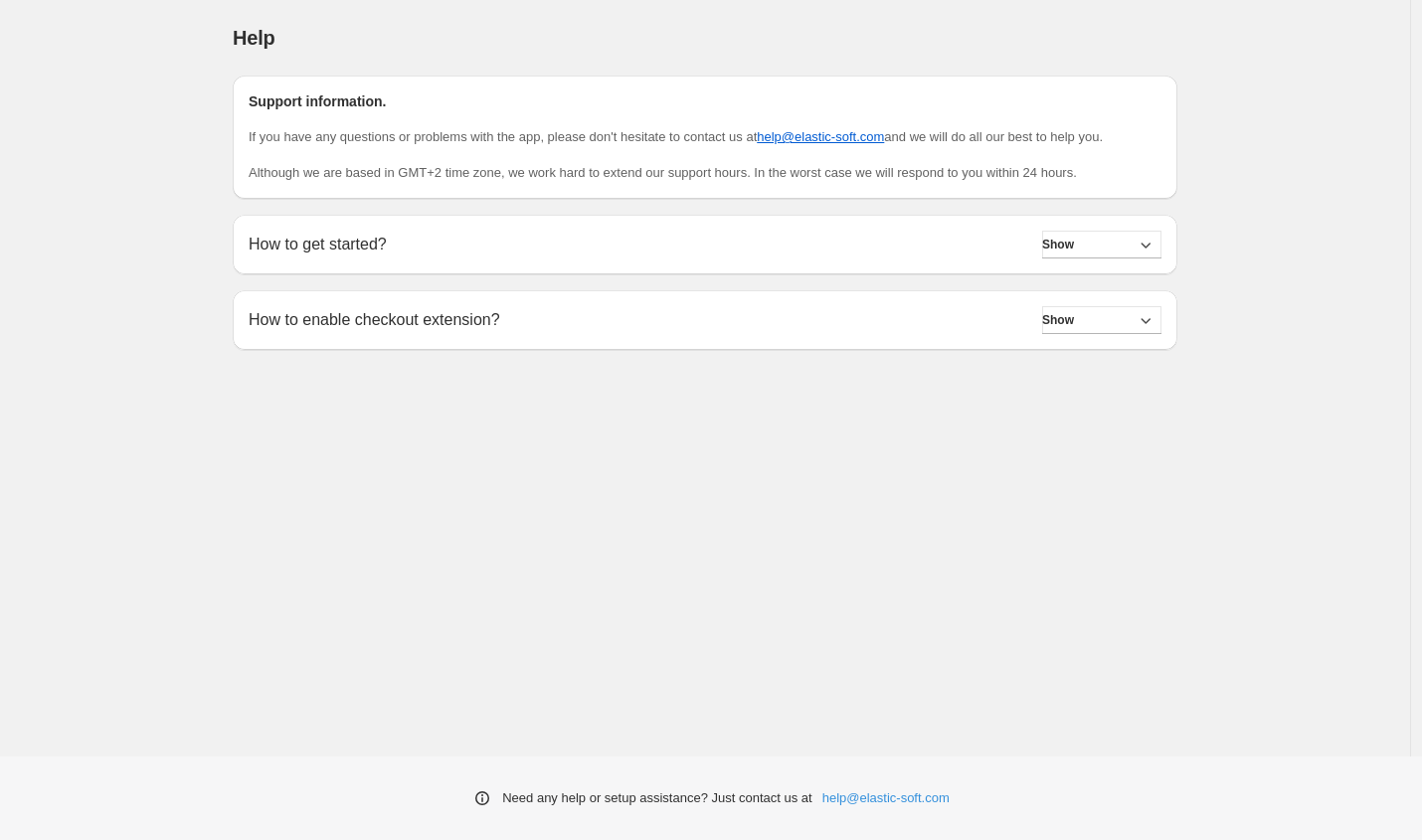 click on "Support information." at bounding box center [705, 101] 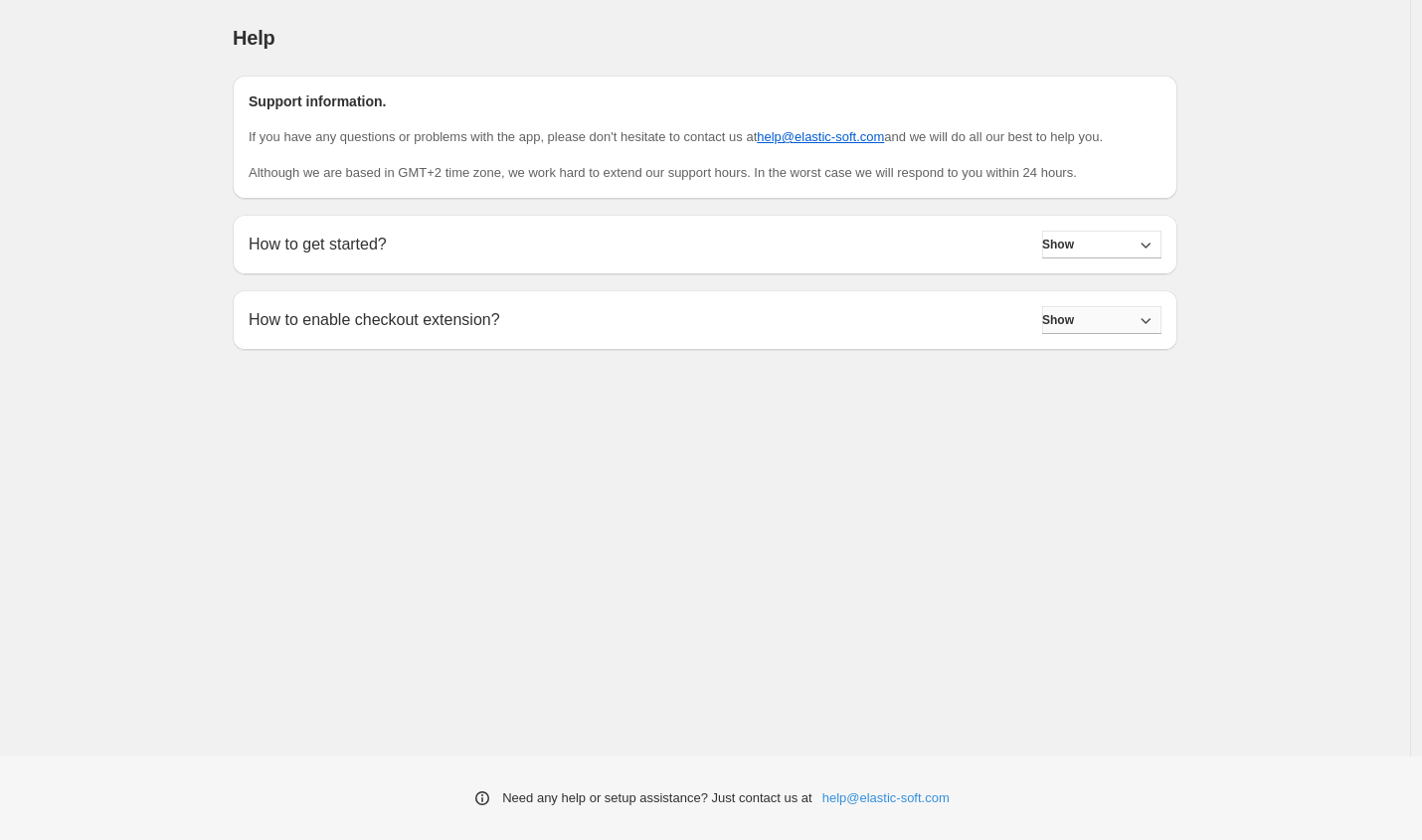 click on "Show" at bounding box center [1102, 320] 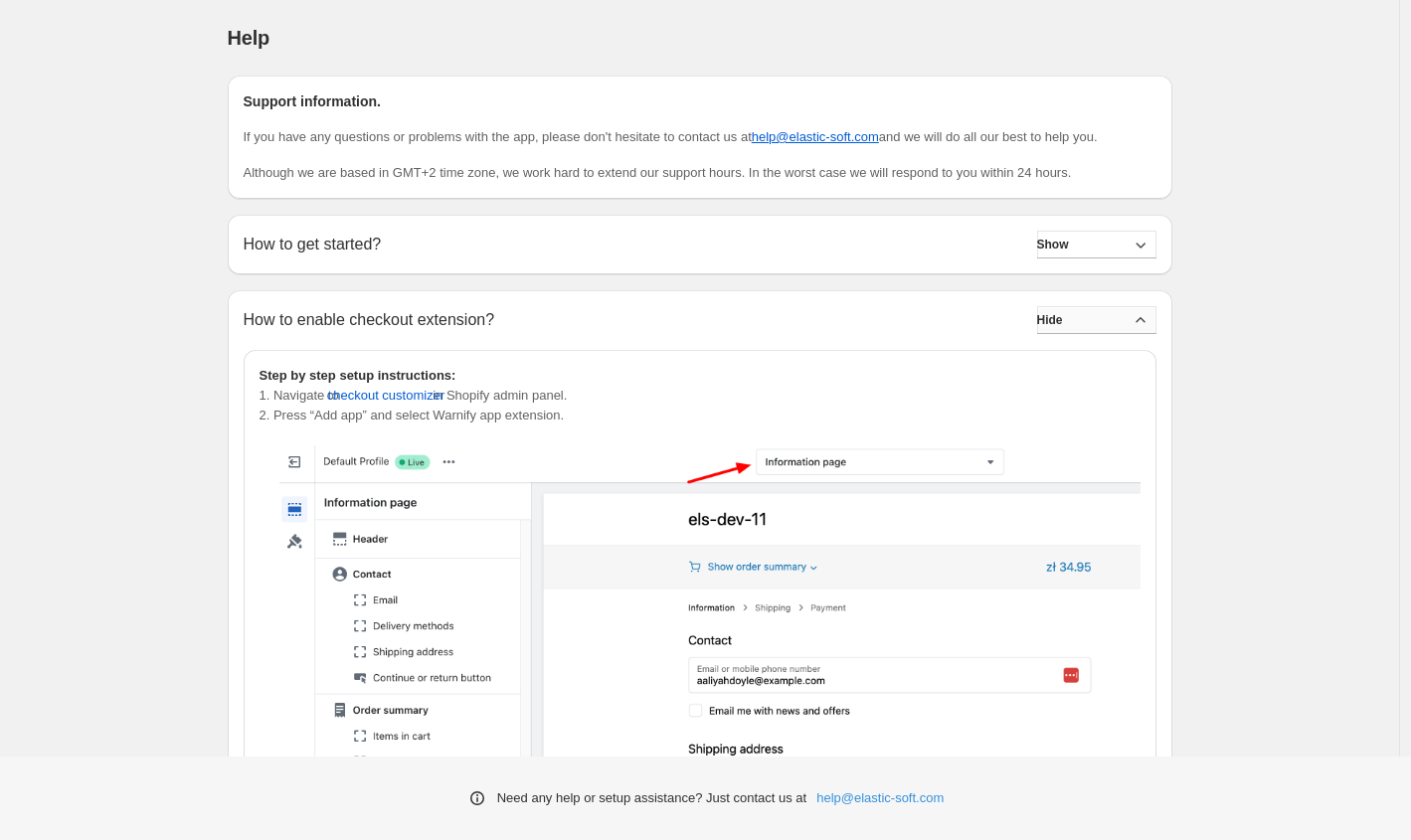 click on "Hide" at bounding box center [1097, 320] 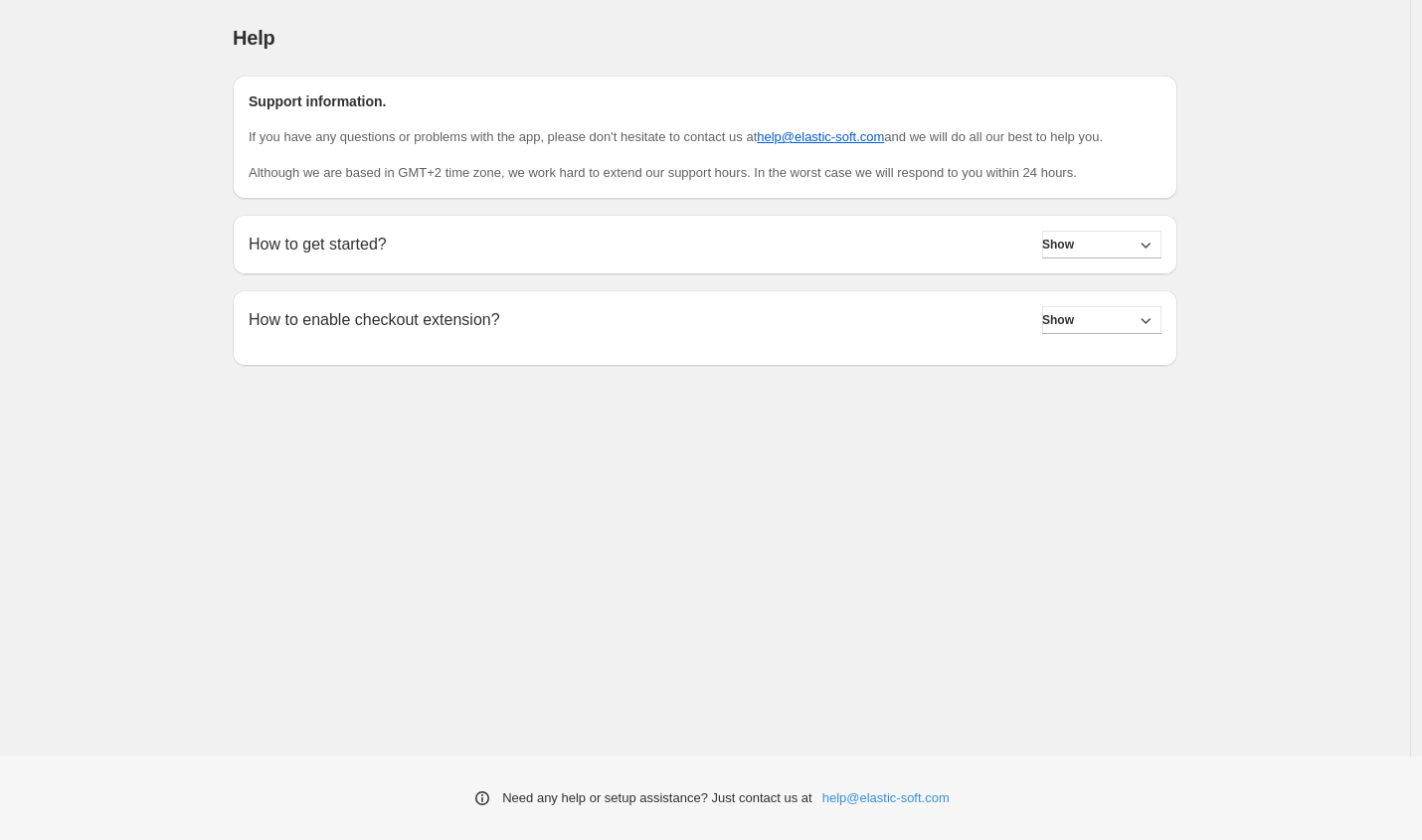 click on "How to get started?   Show Step by step setup instructions: 1. Navigate to the  Warnings  section and create your first warning popup. 2. Review and save the warning settings under the Warning content section . Don't forget to change the default popup message to the one that works well for your business case. 3. Select products where the warning should be shown. You can make the warning store-wide or target it to certain products/variants/collections. Save the warning settings. 4. You are done! Just make sure it works on the storefront when a product is added to cart. 5. You can change buttons text, edit design and even hide the cancel button if you want. 6. You can edit the popup background color and add an icon. You can also add your own icon by specifying the image URL." at bounding box center [705, 245] 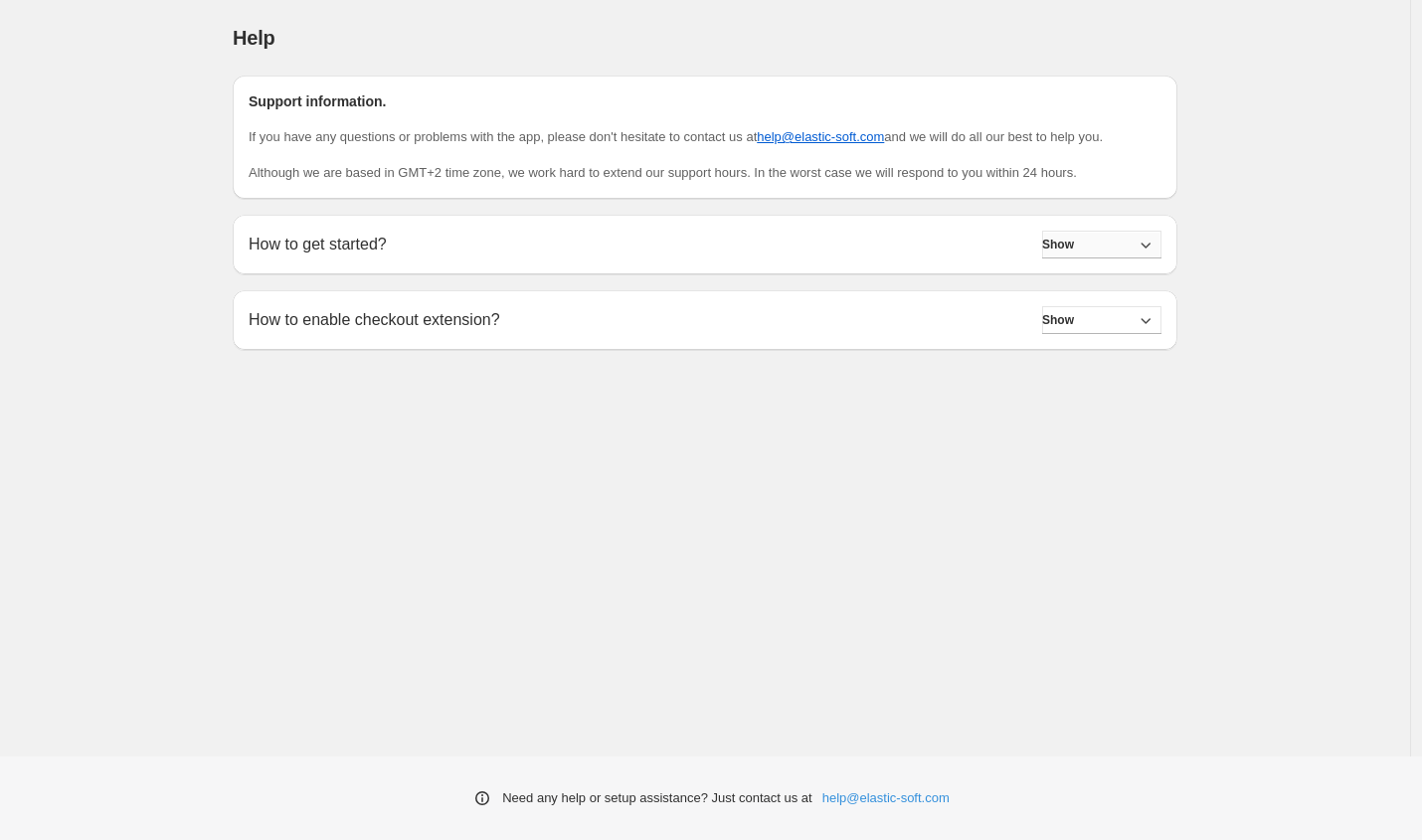 click on "Show" at bounding box center [1058, 245] 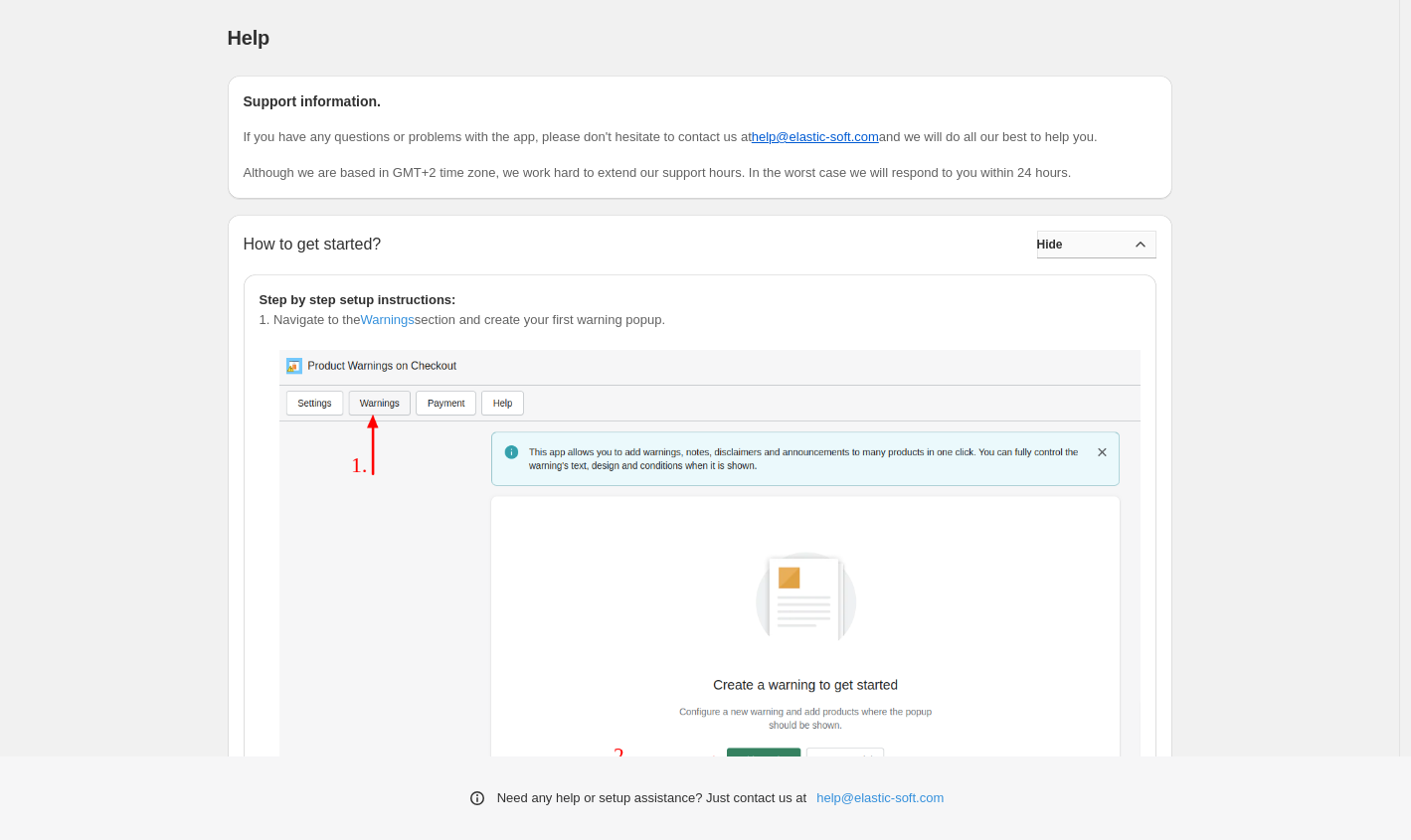 click on "Hide" at bounding box center (1050, 245) 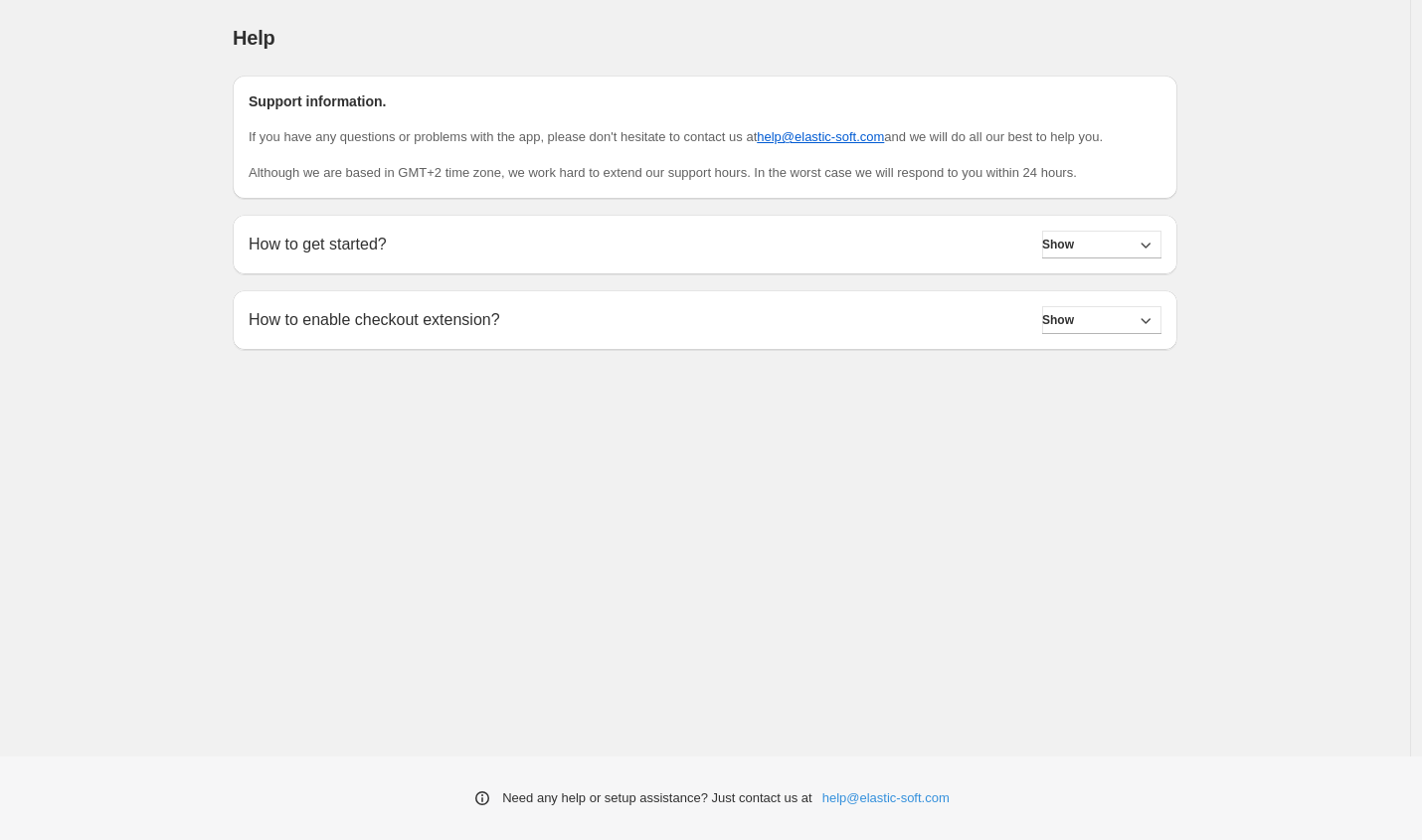drag, startPoint x: 377, startPoint y: 323, endPoint x: 387, endPoint y: 328, distance: 11.18034 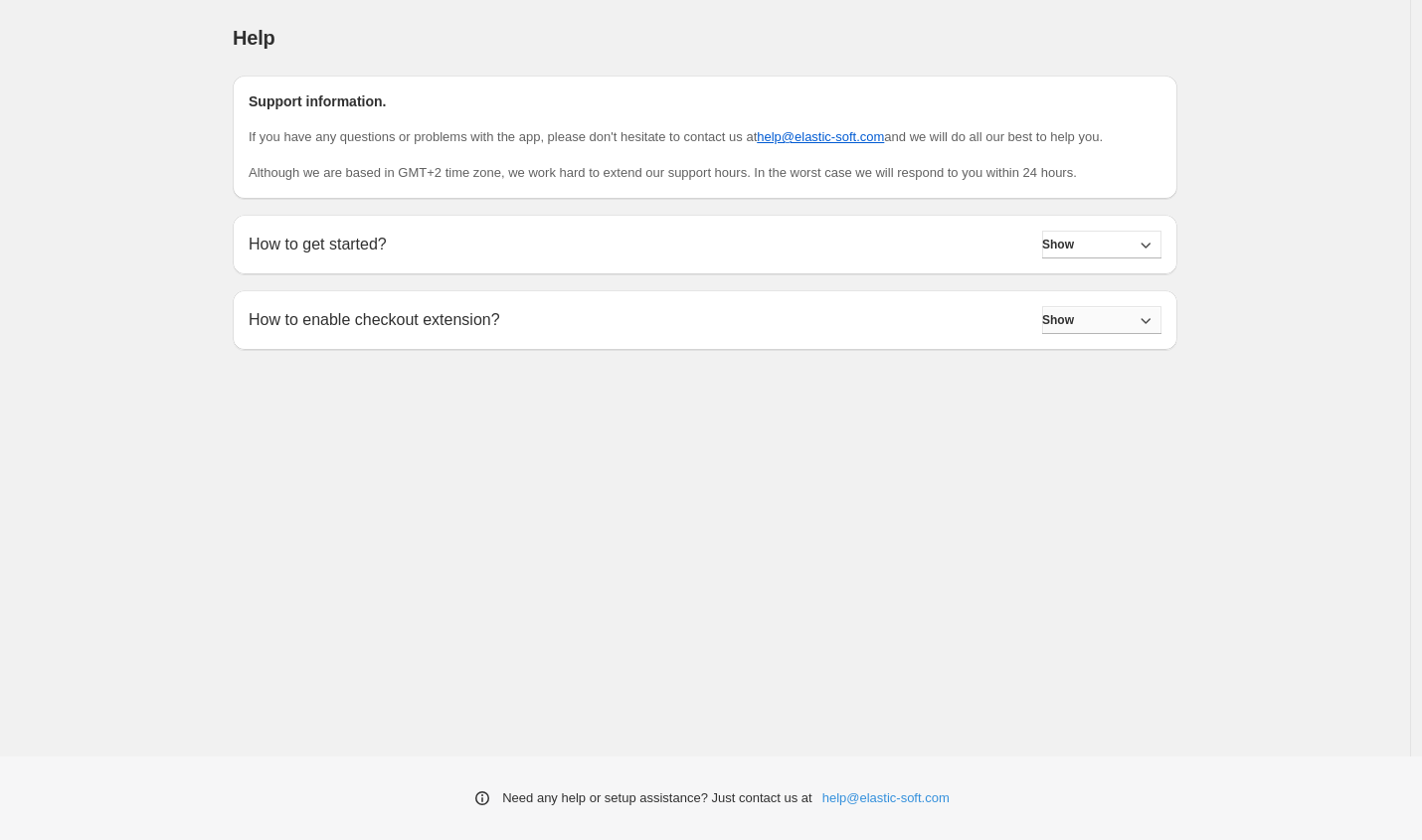 click on "Show" at bounding box center [1102, 320] 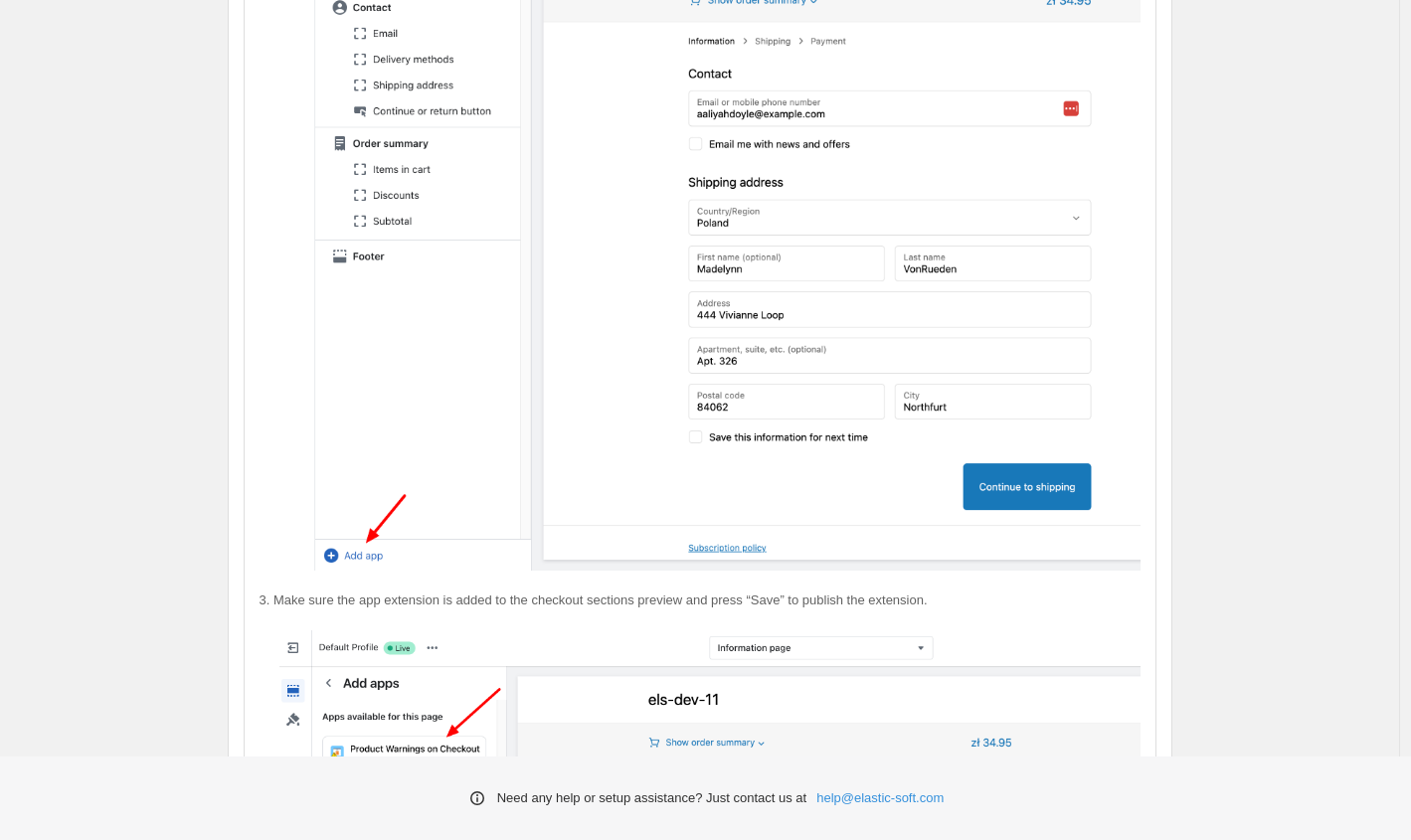 scroll, scrollTop: 946, scrollLeft: 0, axis: vertical 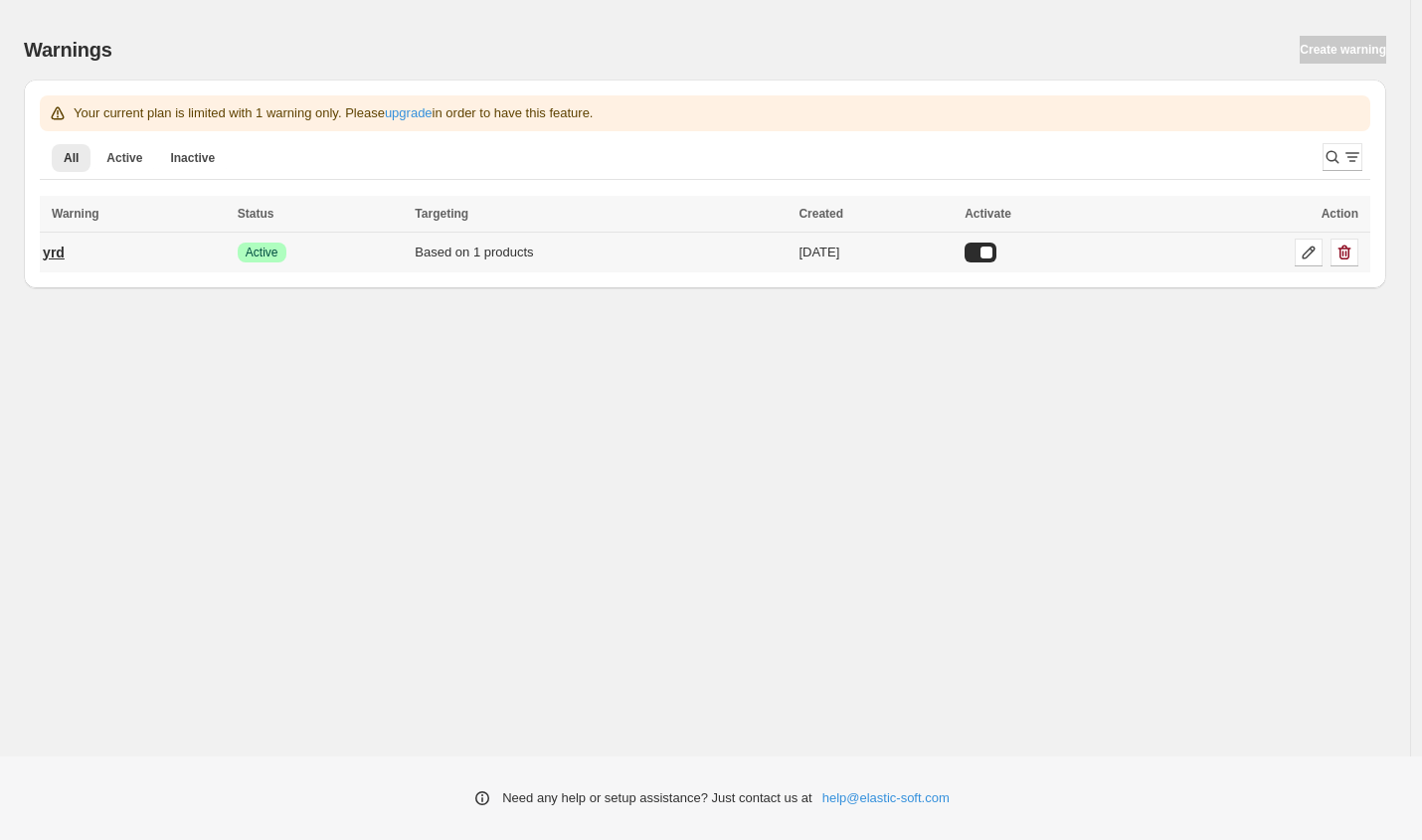 click on "yrd" at bounding box center [54, 252] 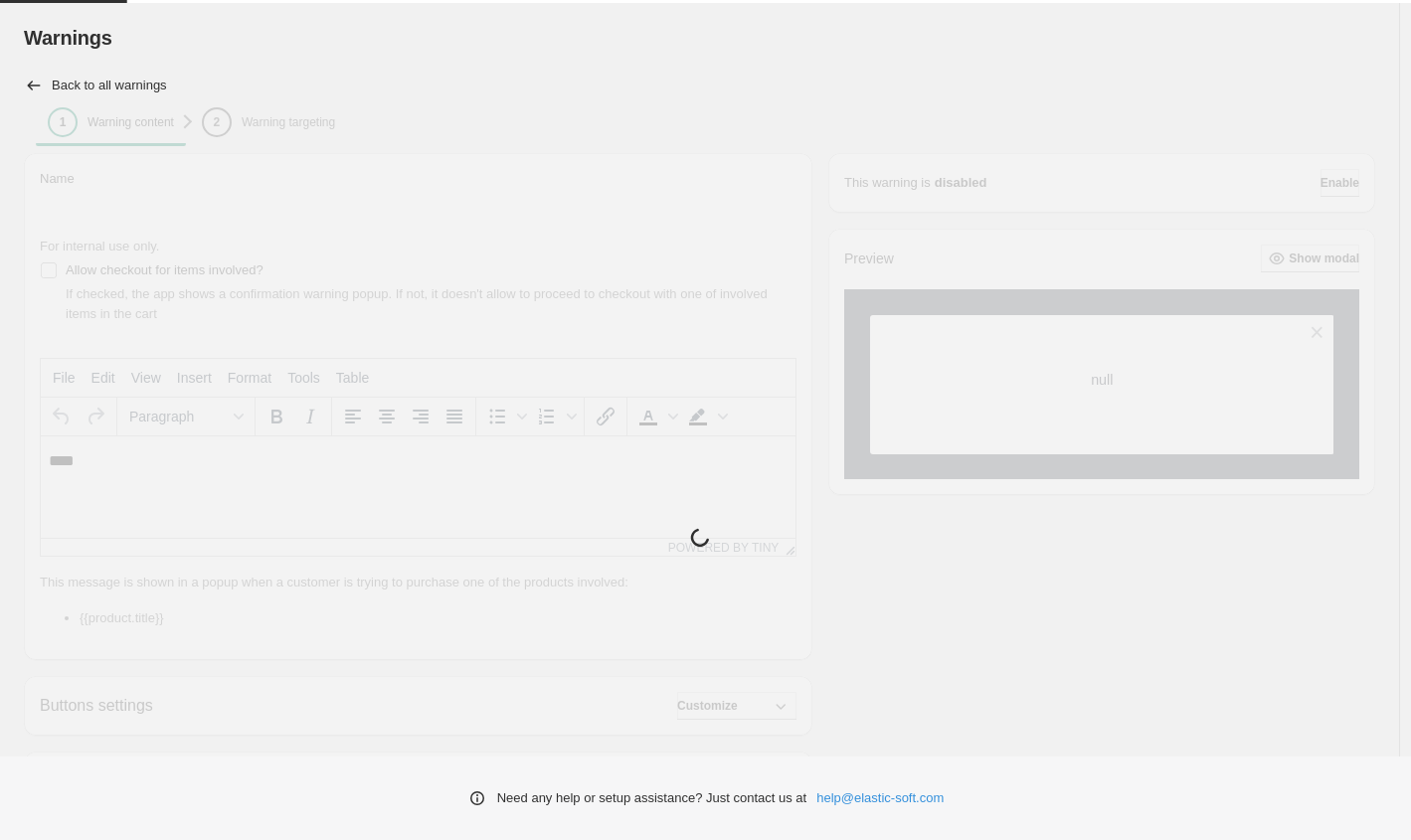 scroll, scrollTop: 0, scrollLeft: 0, axis: both 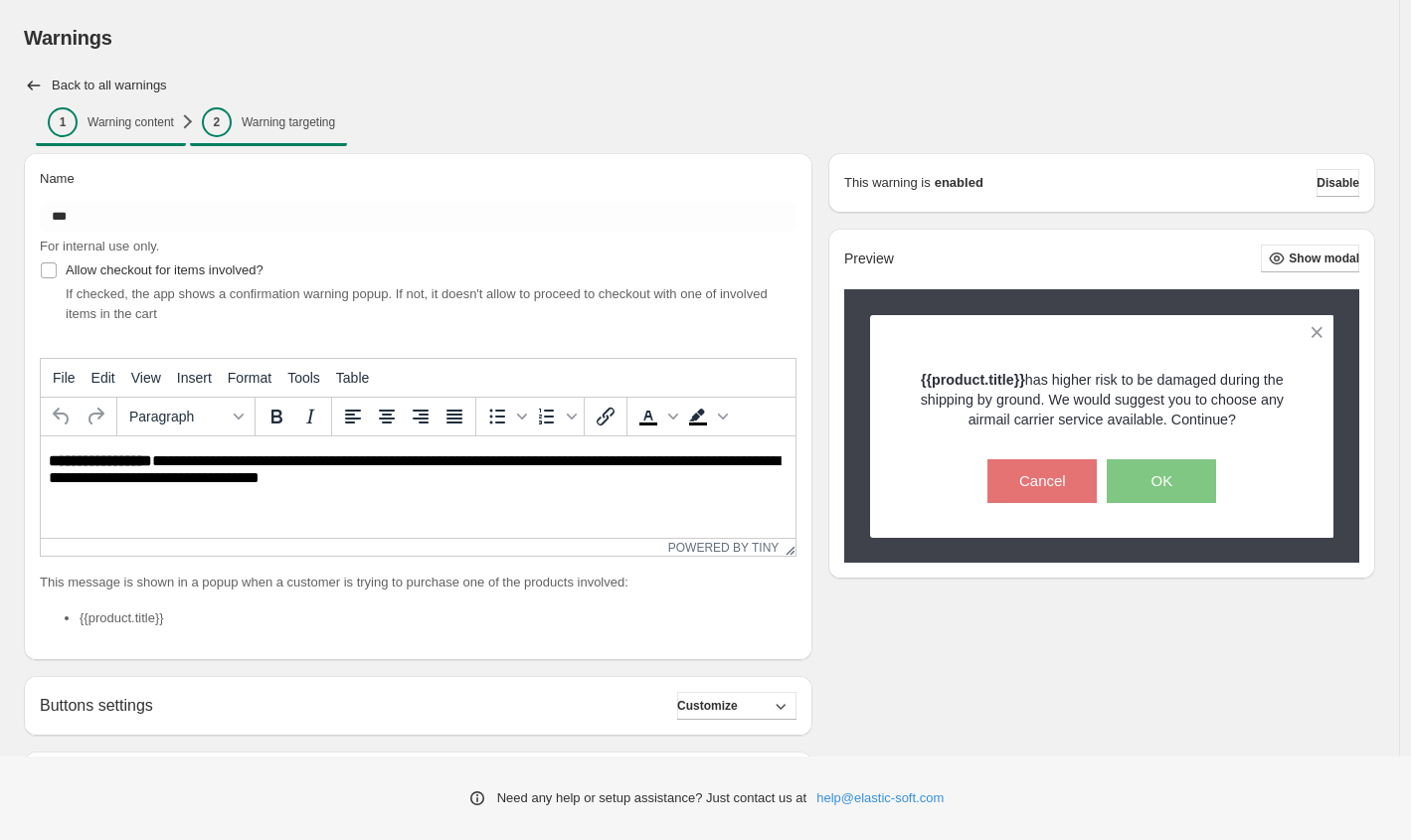 click on "2 Warning targeting" at bounding box center [268, 122] 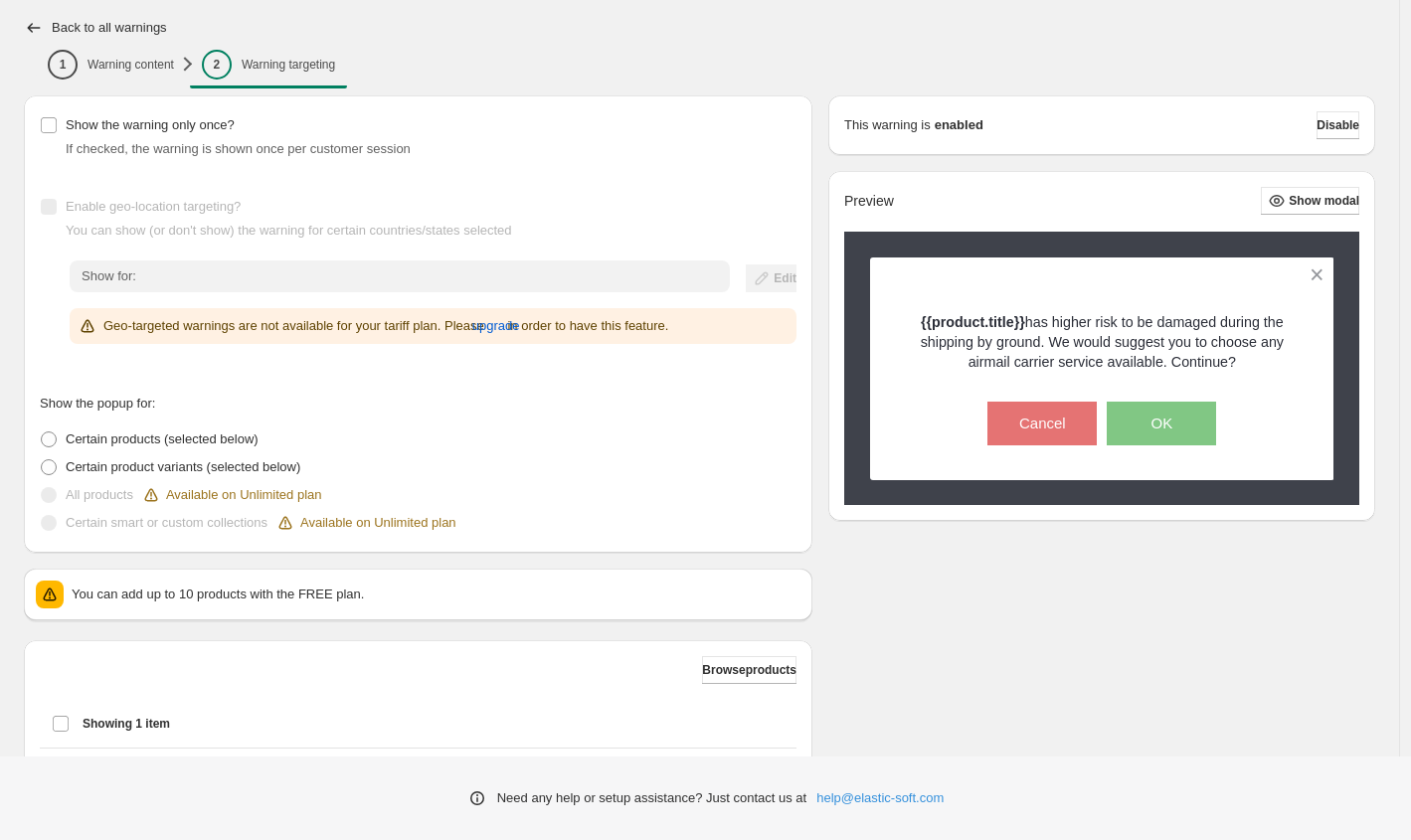 scroll, scrollTop: 0, scrollLeft: 0, axis: both 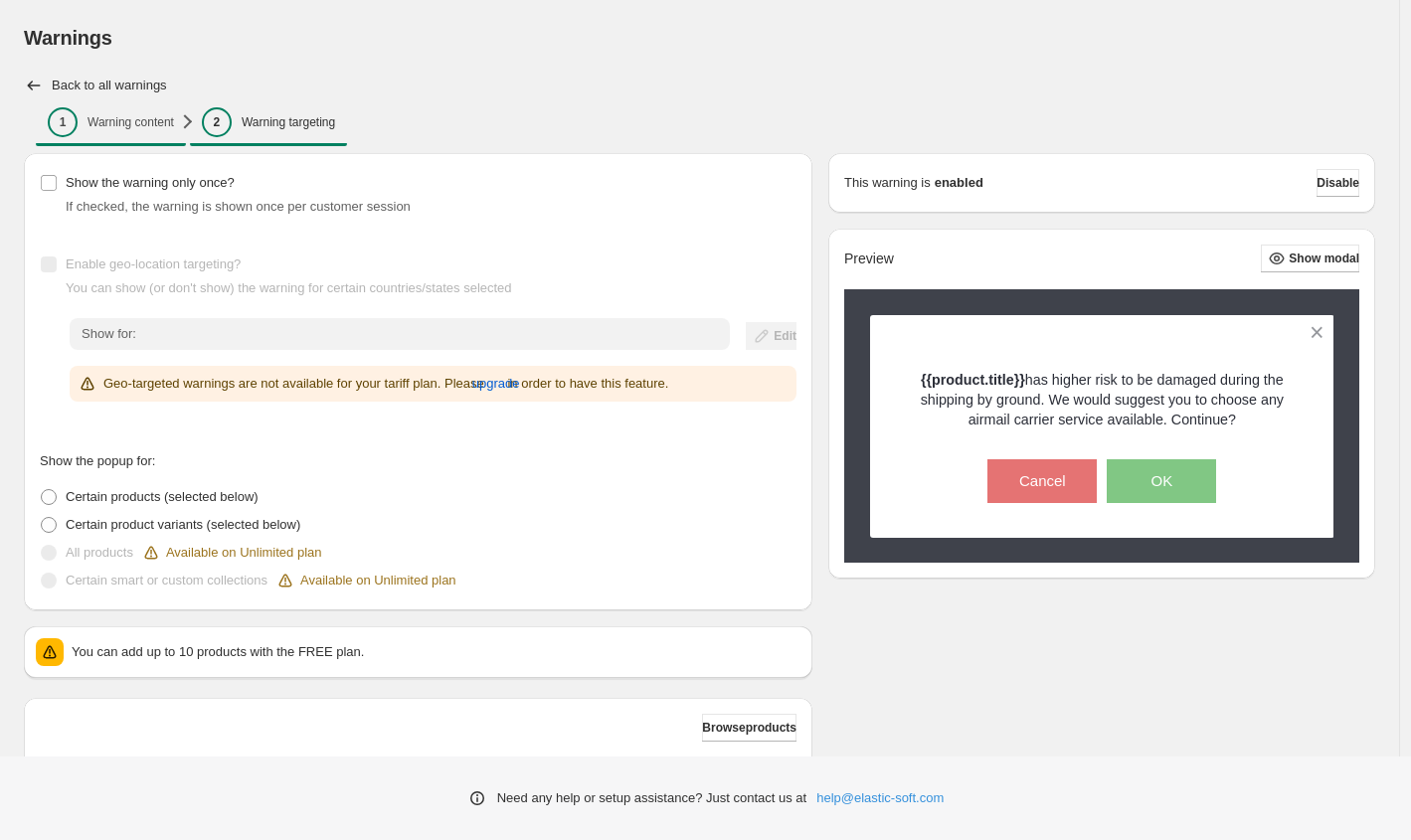 click on "Warning content" at bounding box center [130, 122] 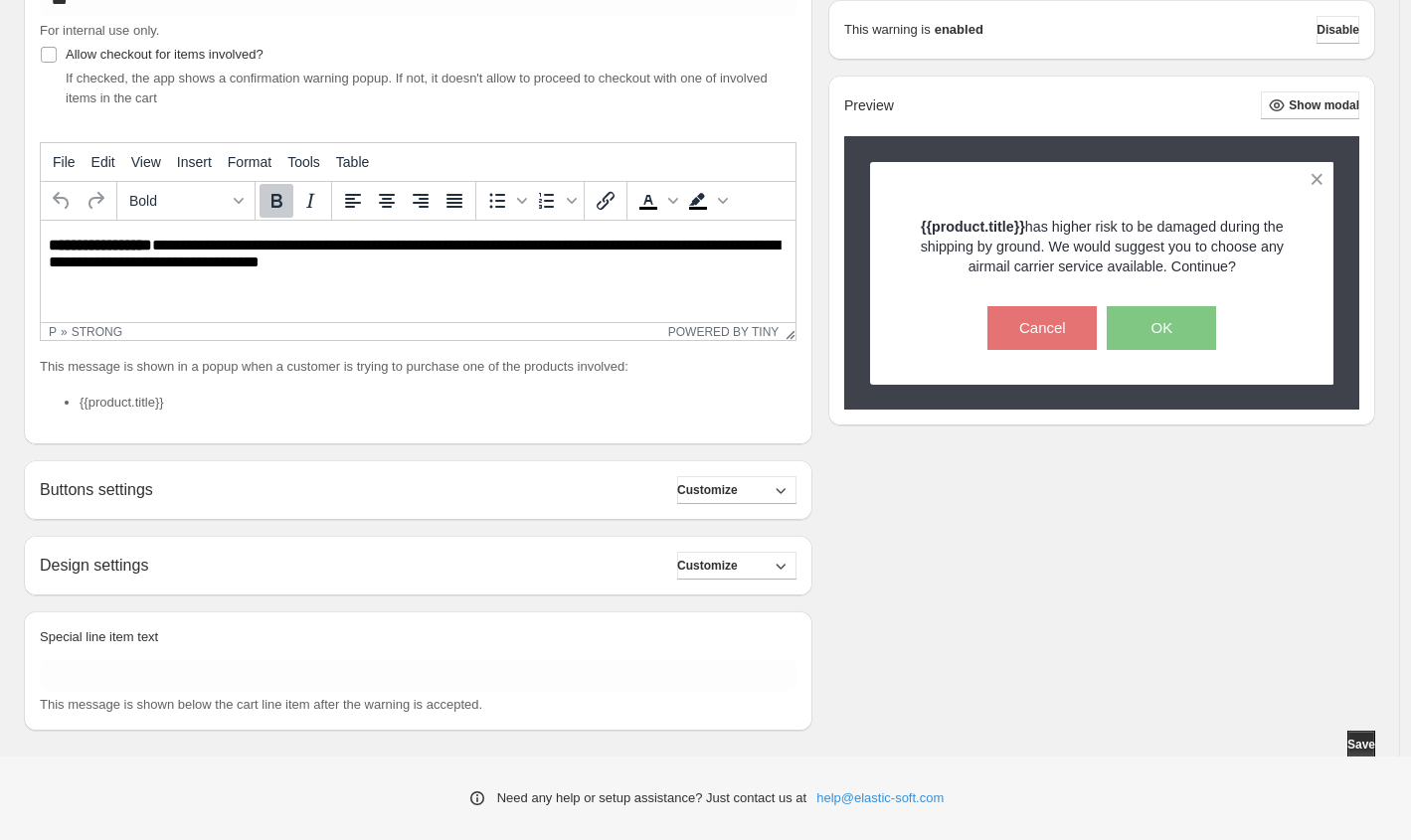 scroll, scrollTop: 0, scrollLeft: 0, axis: both 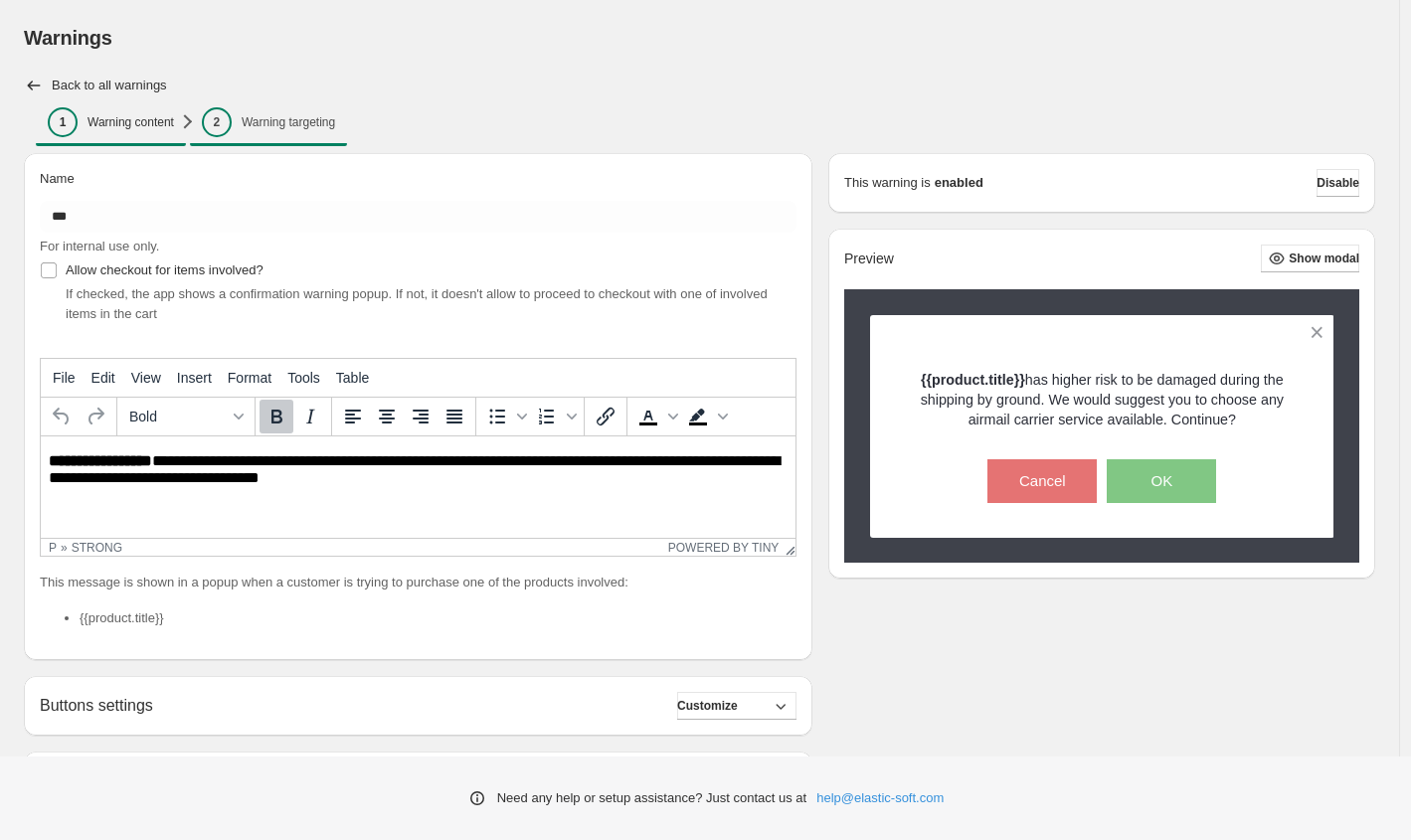 click on "2 Warning targeting" at bounding box center (268, 122) 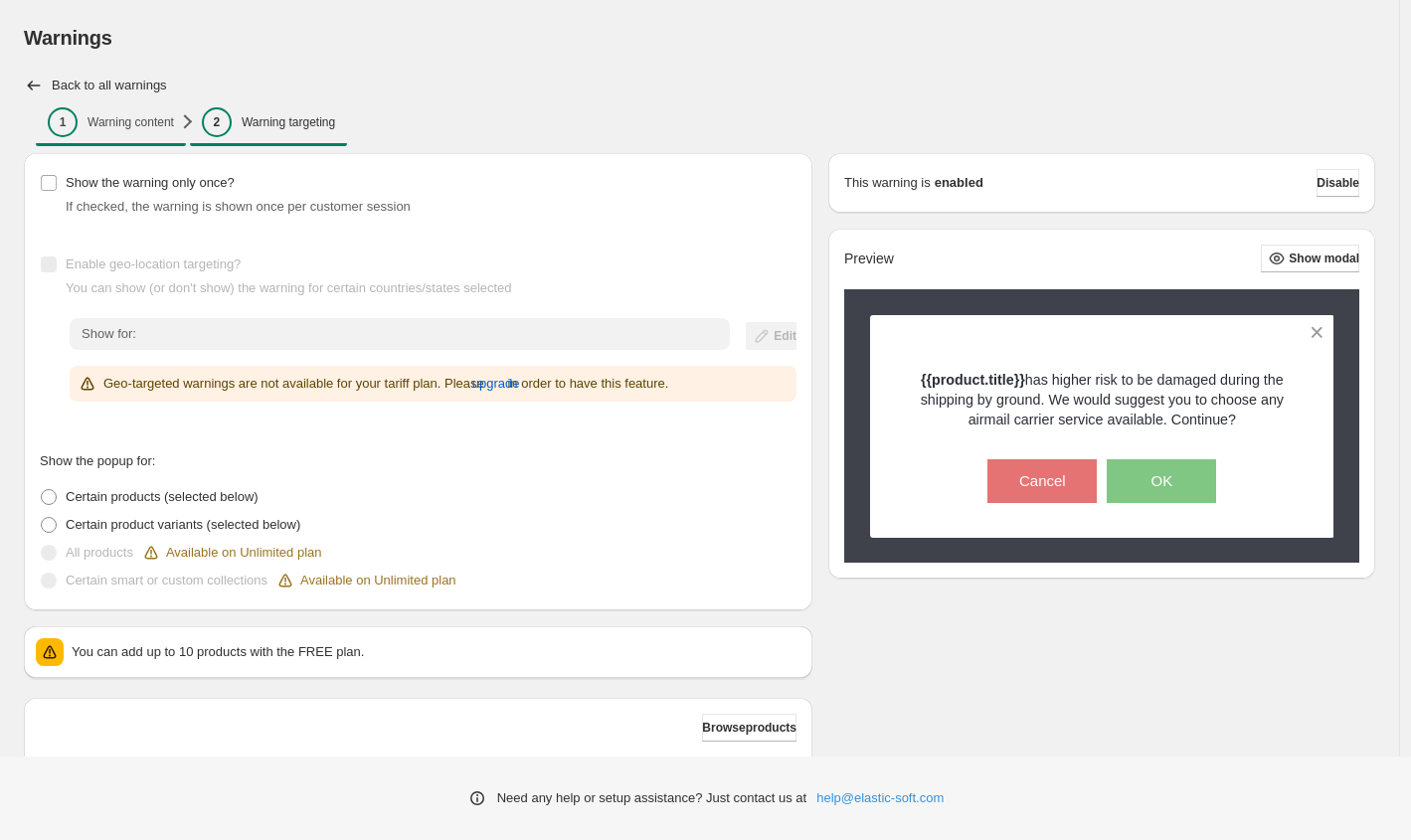 click on "Warning content" at bounding box center [130, 122] 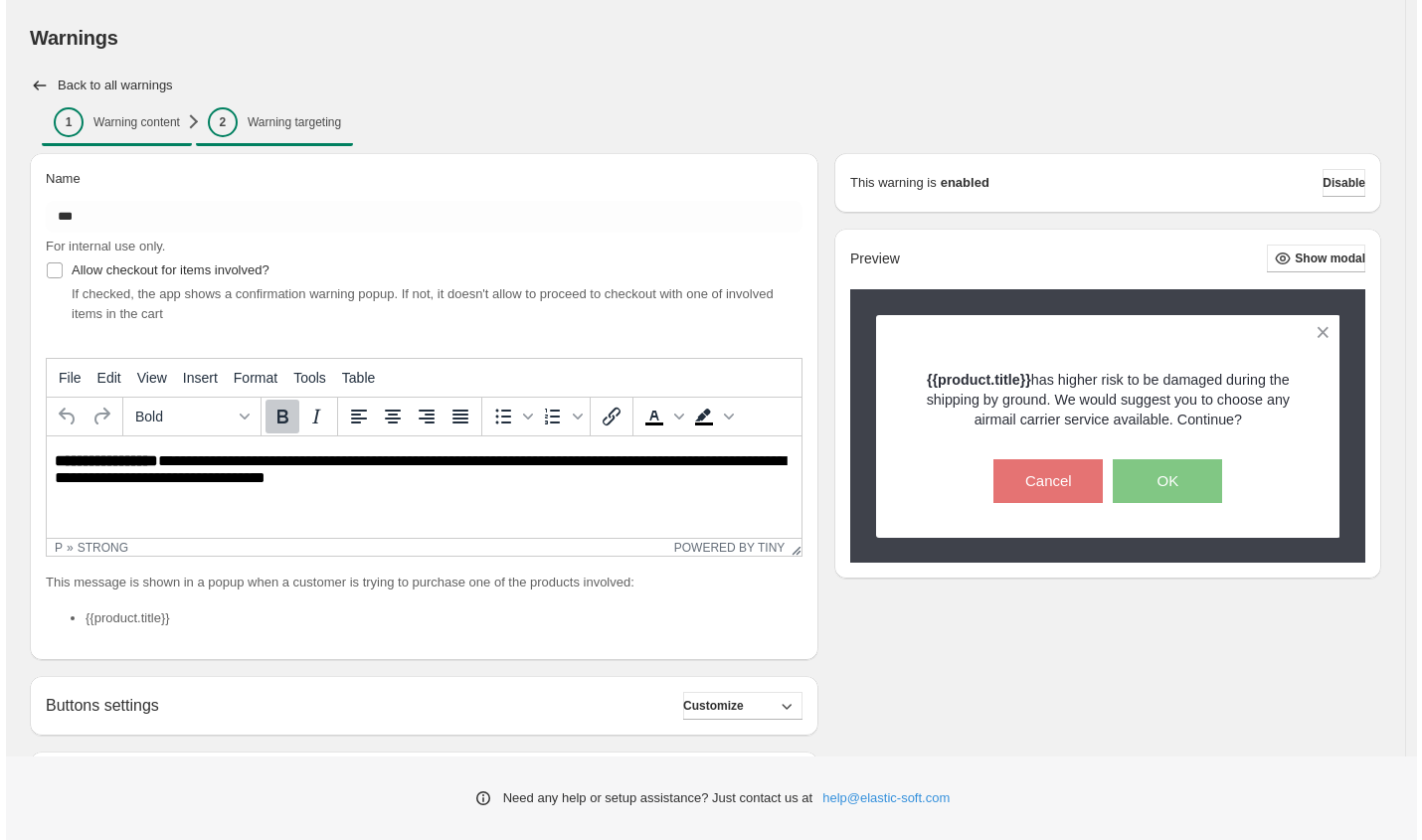 scroll, scrollTop: 0, scrollLeft: 0, axis: both 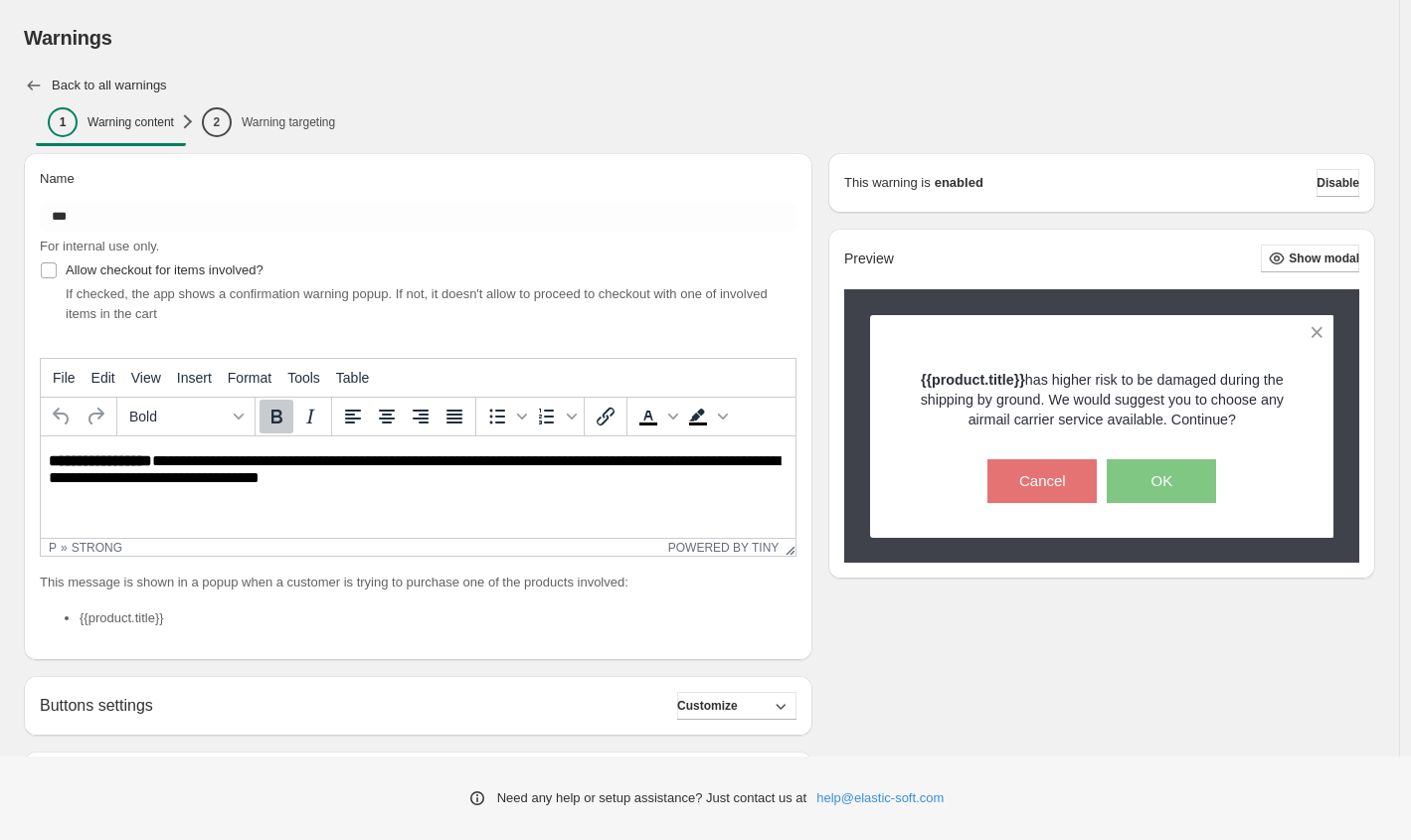 click 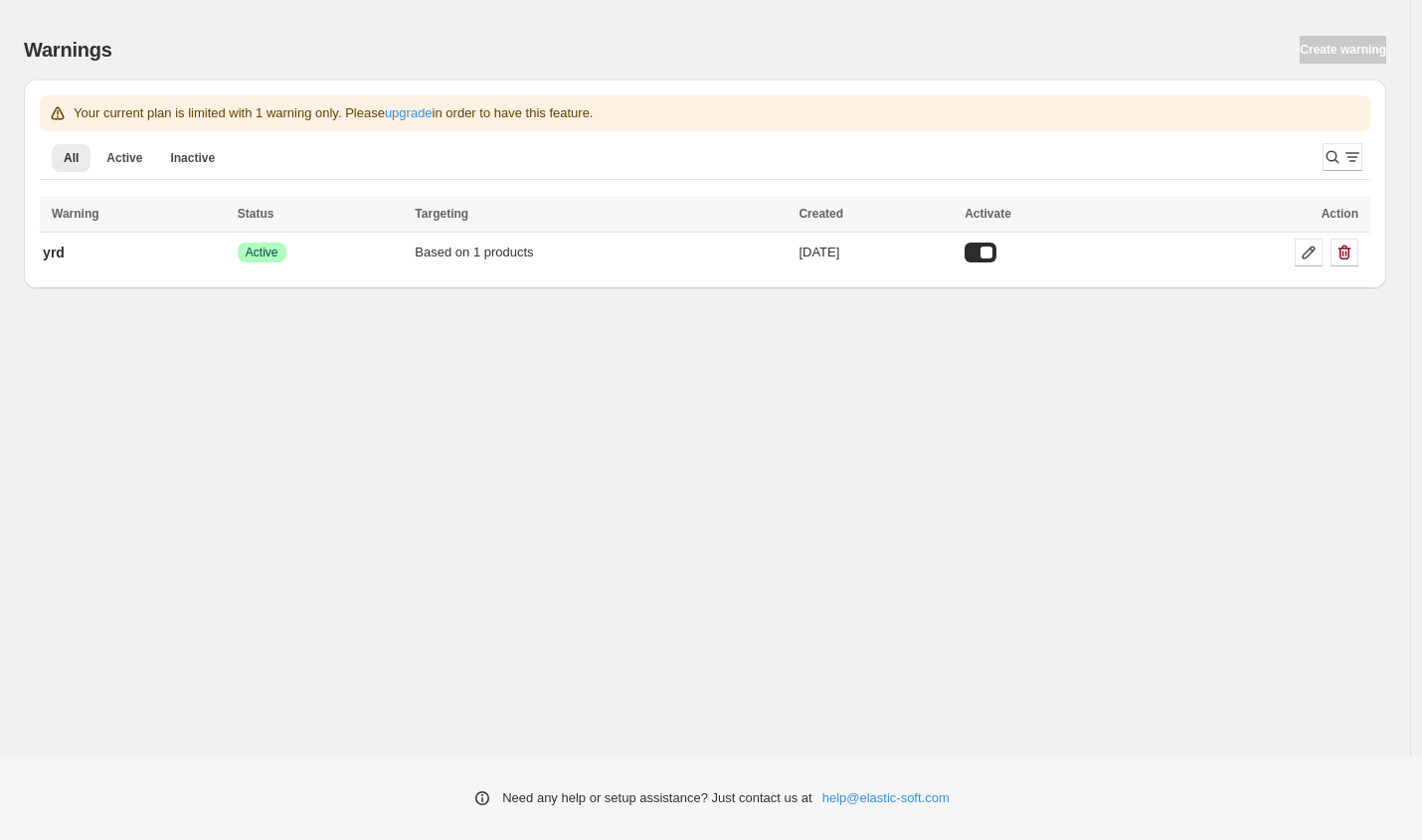 click on "Warnings Create warning" at bounding box center [705, 50] 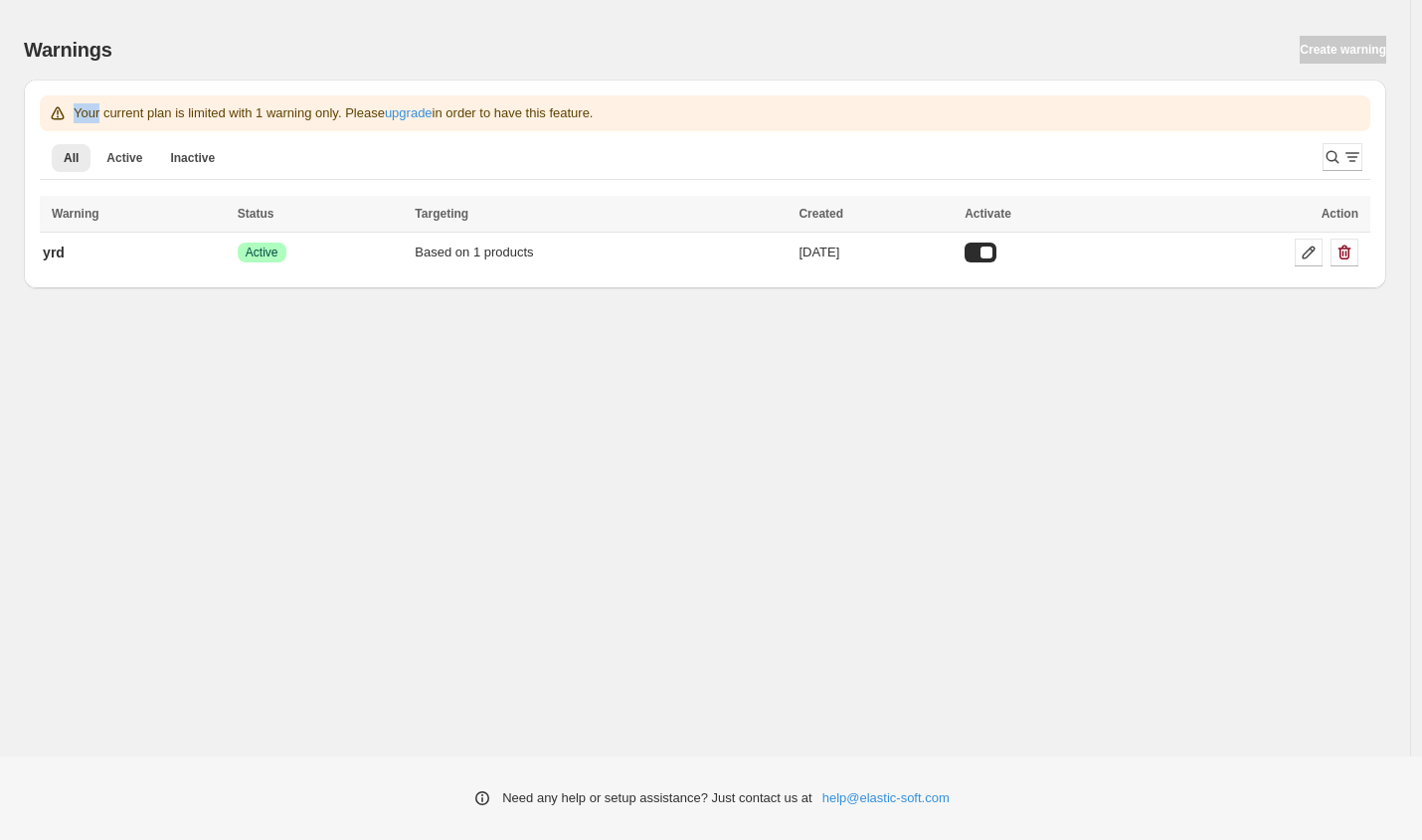click on "Warnings Create warning" at bounding box center (705, 50) 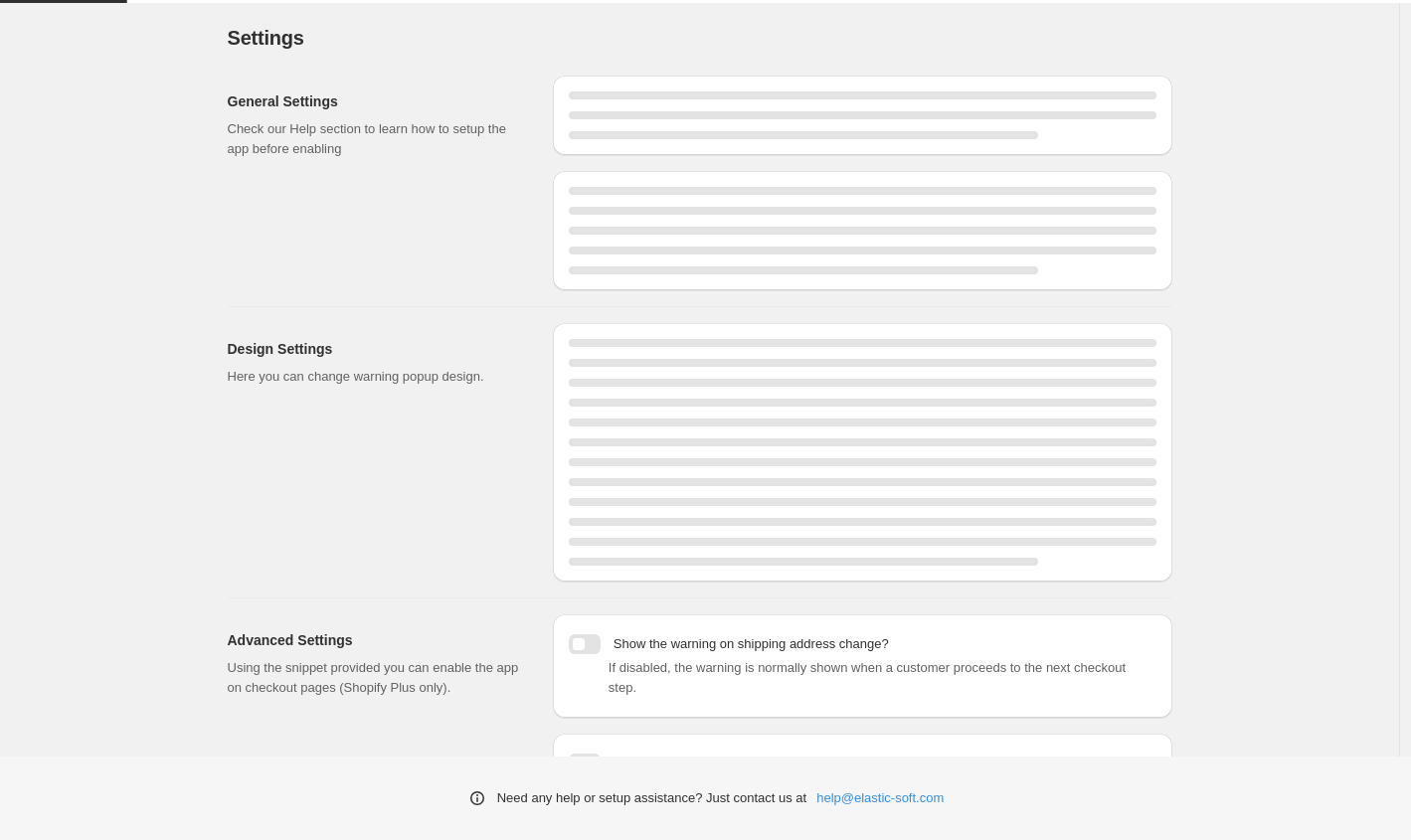 scroll, scrollTop: 0, scrollLeft: 0, axis: both 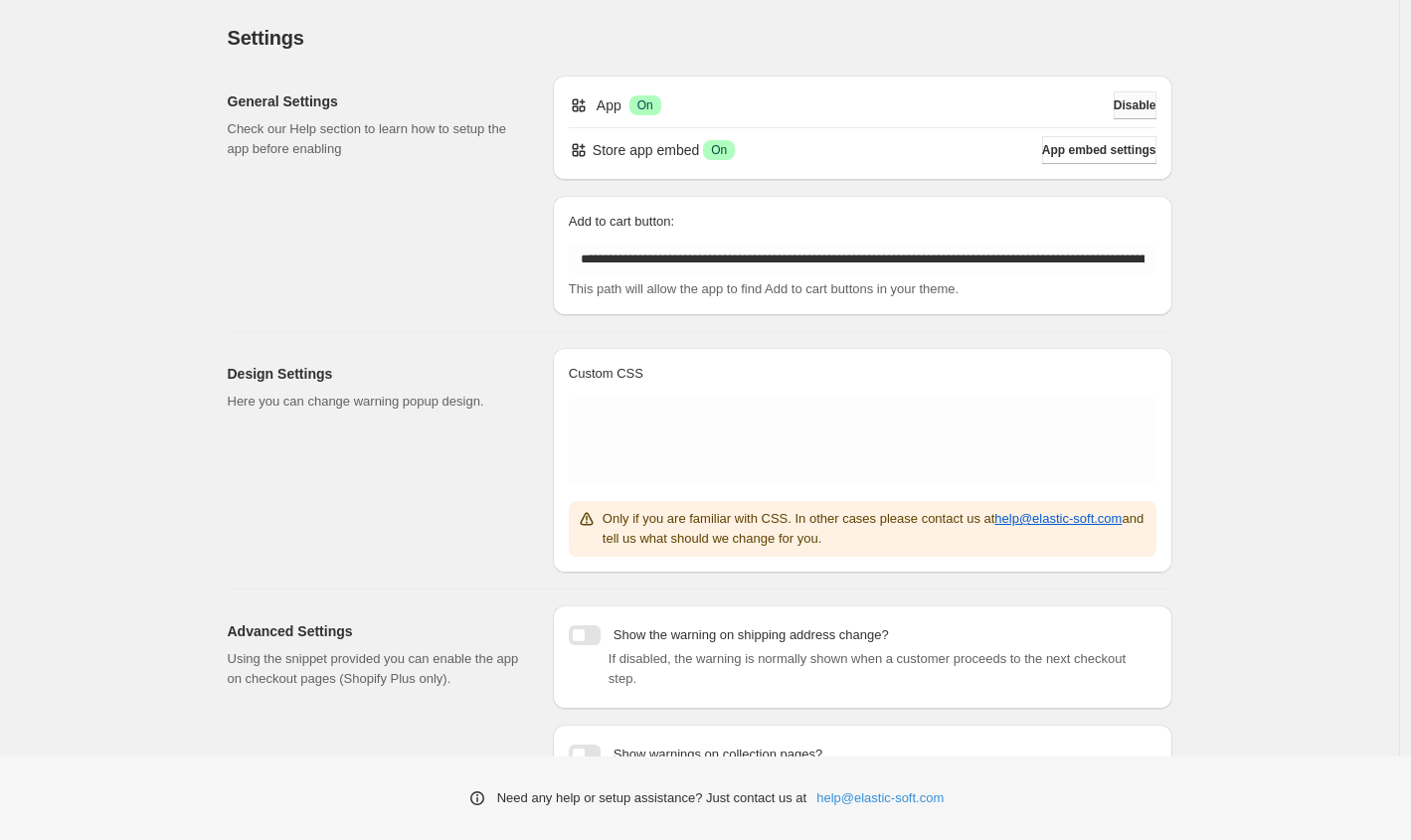 click on "Disable" at bounding box center [1135, 105] 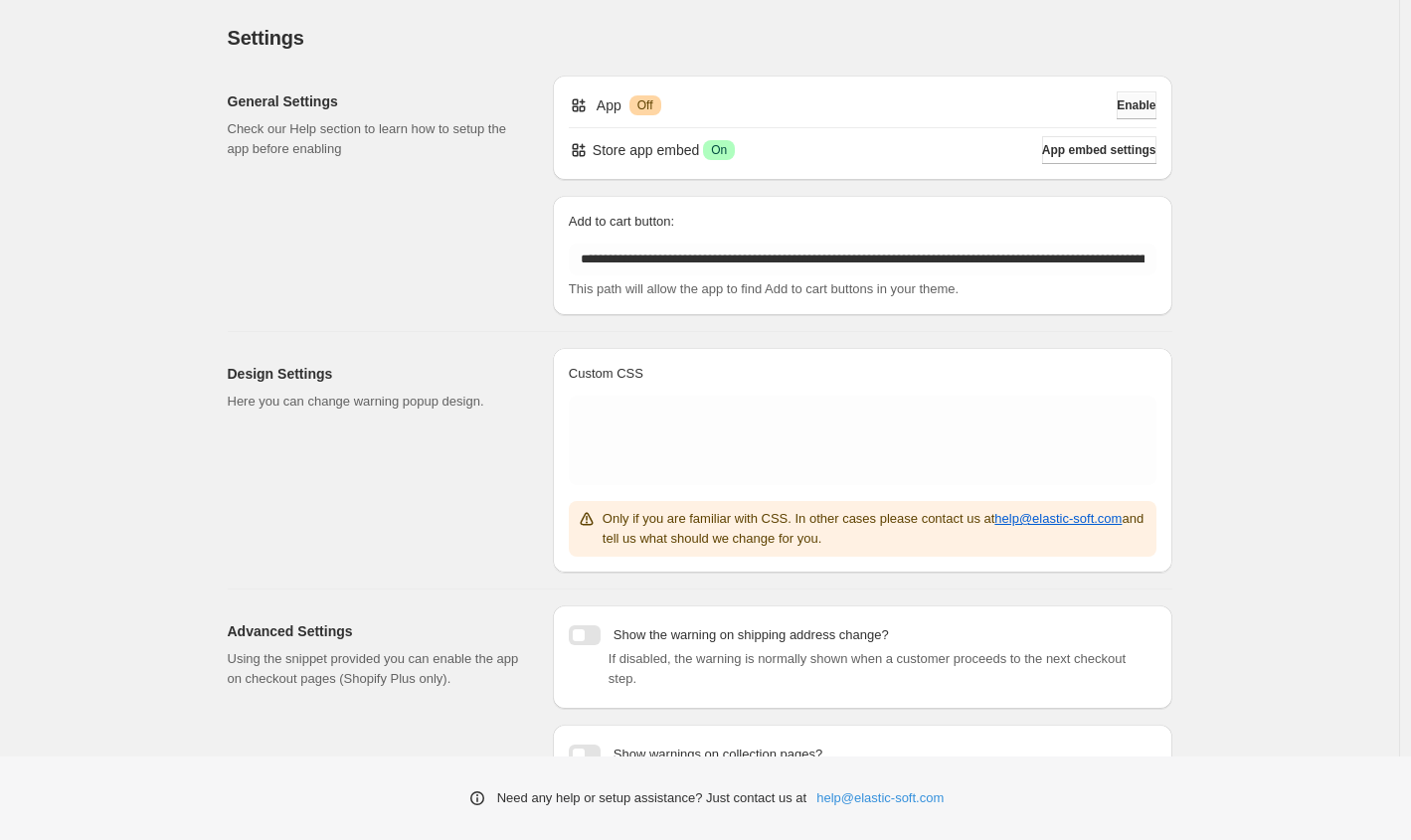 click on "Enable" at bounding box center [1136, 105] 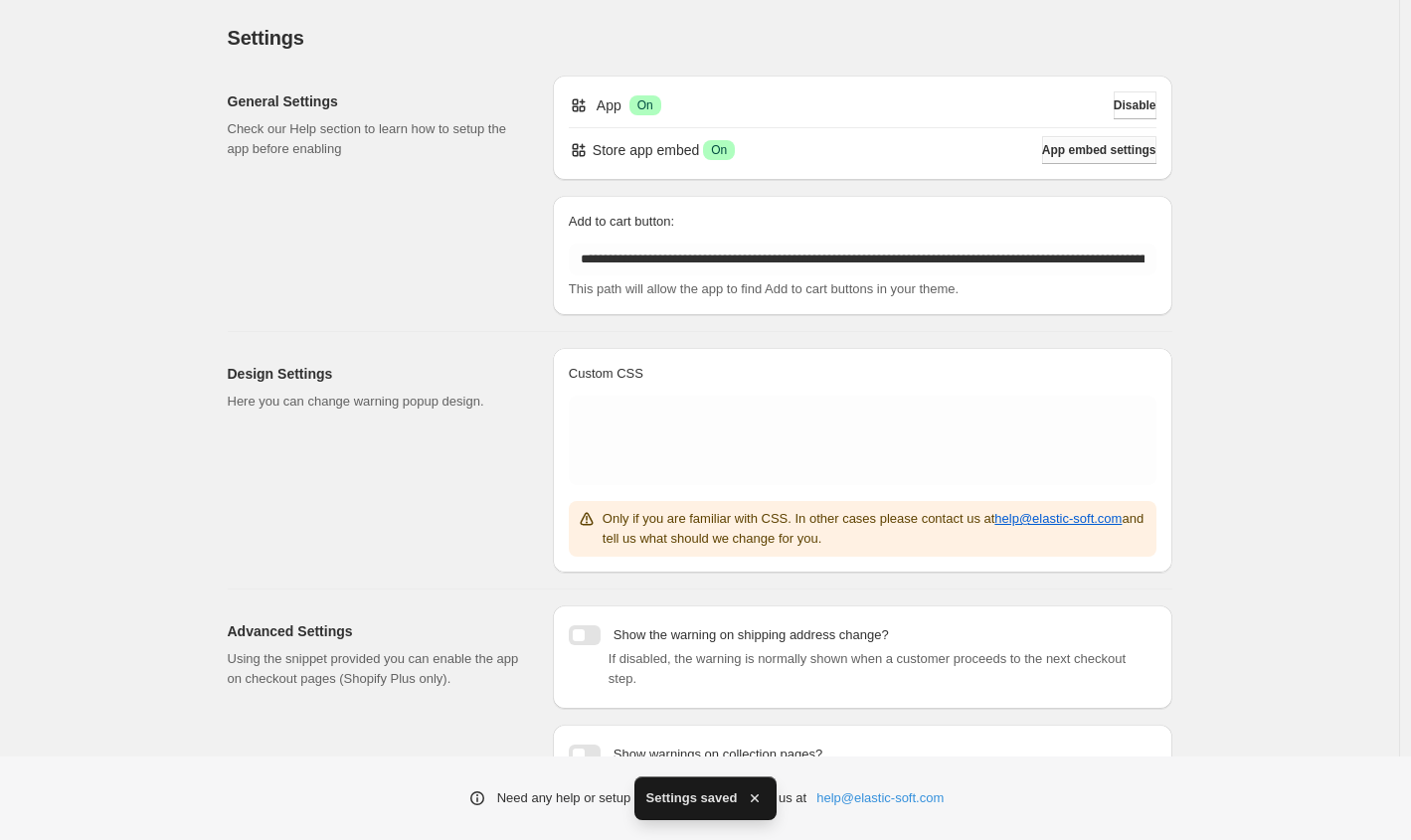 click on "App embed settings" at bounding box center (1099, 150) 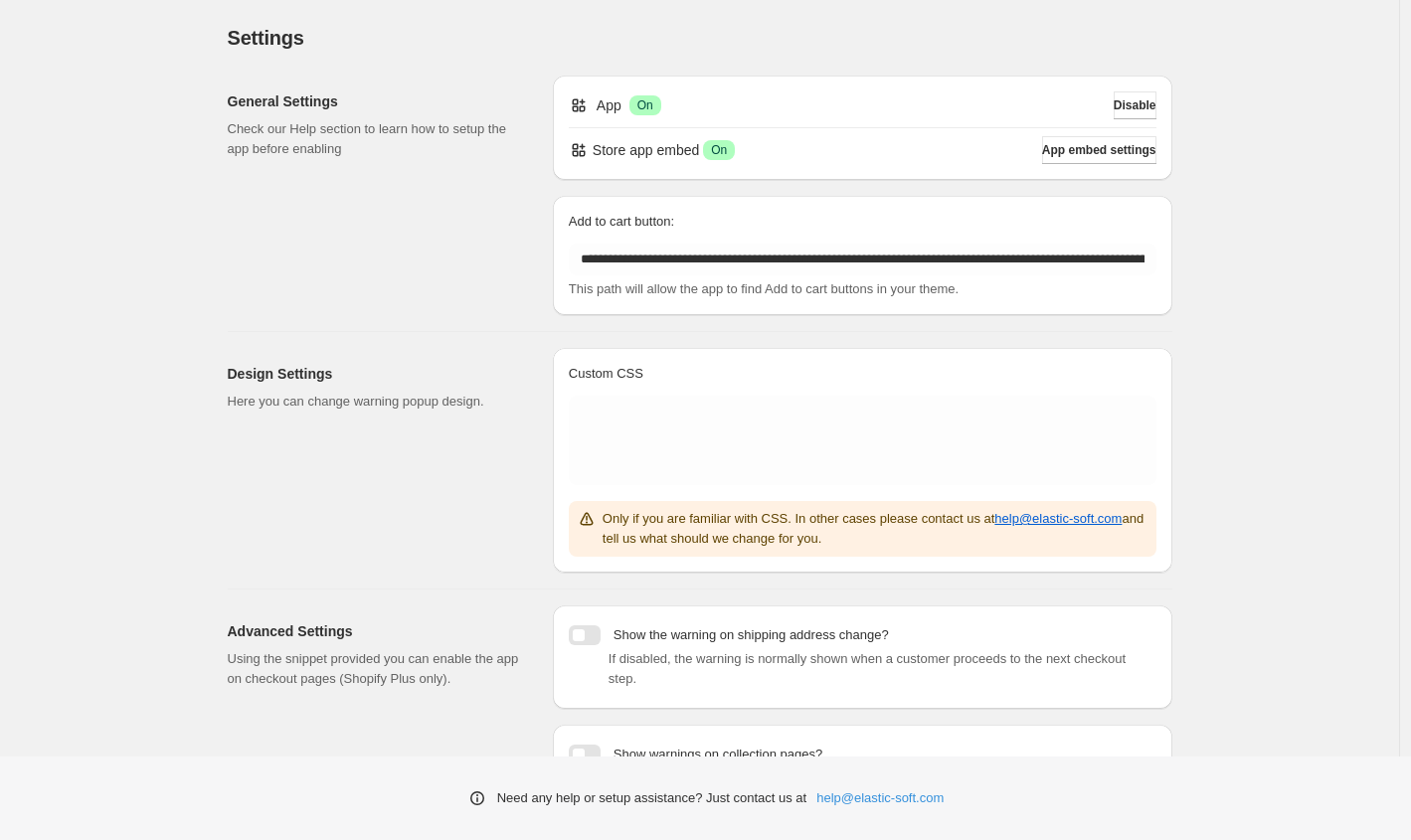 scroll, scrollTop: 0, scrollLeft: 0, axis: both 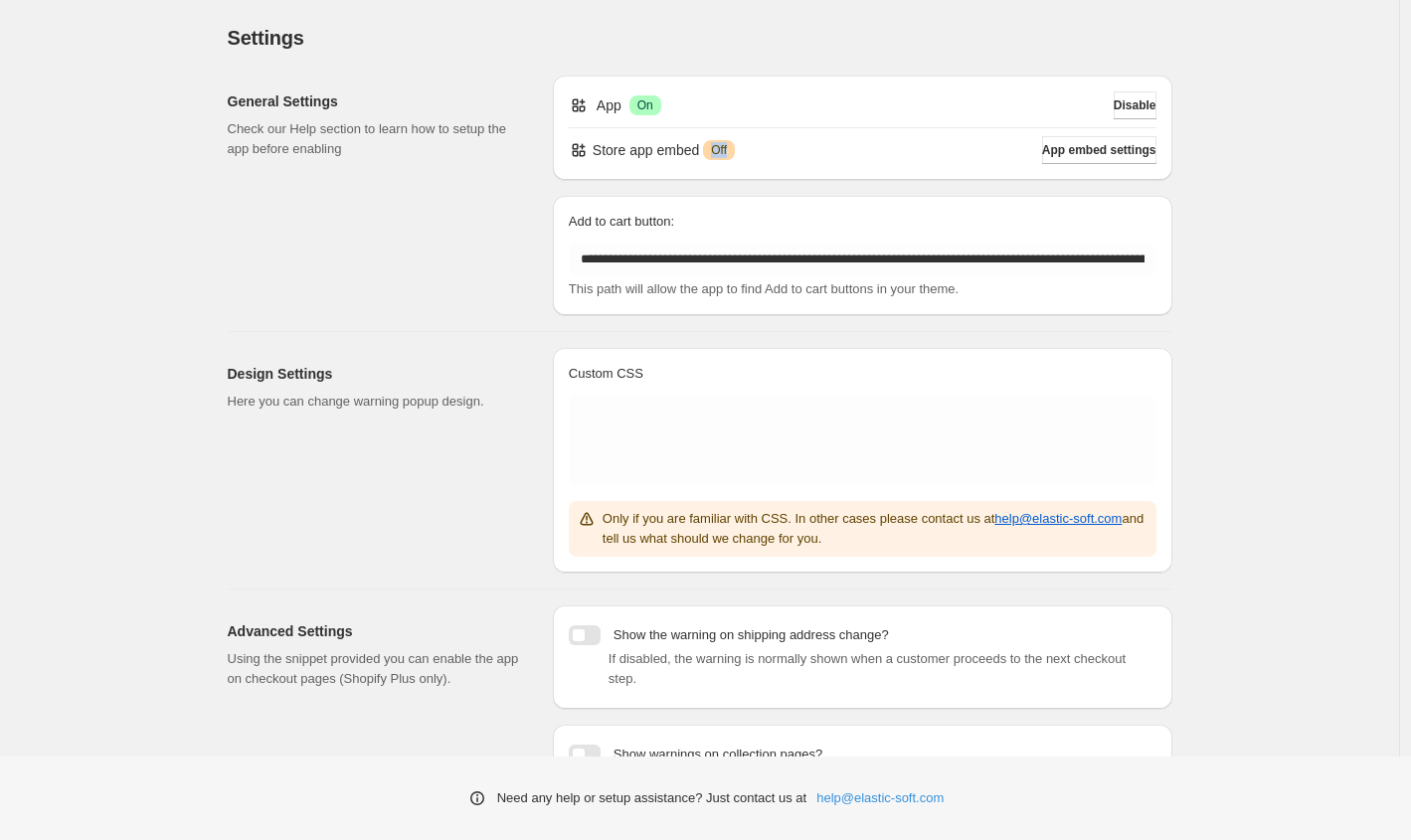drag, startPoint x: 748, startPoint y: 152, endPoint x: 825, endPoint y: 151, distance: 77.00649 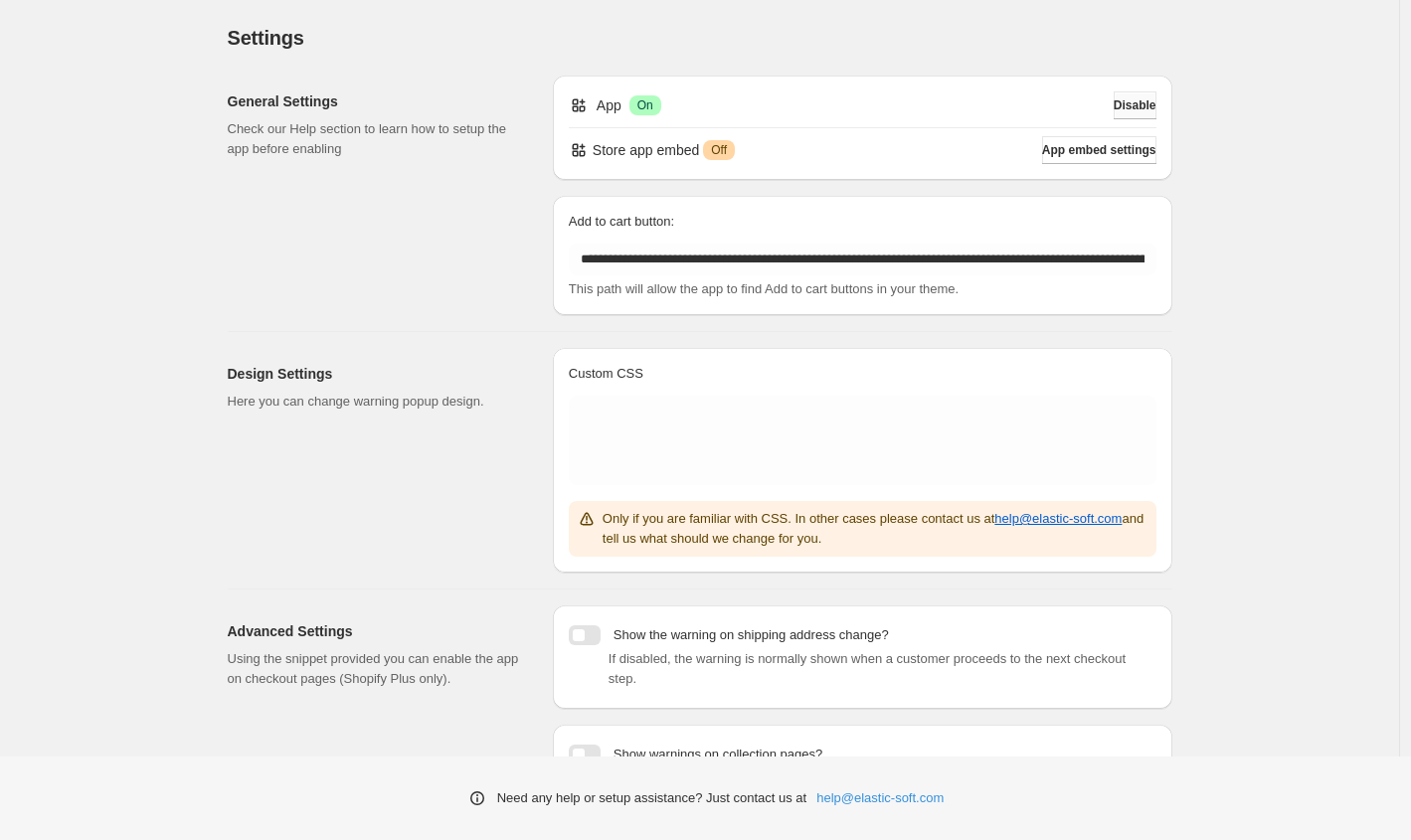 click on "Disable" at bounding box center (1135, 105) 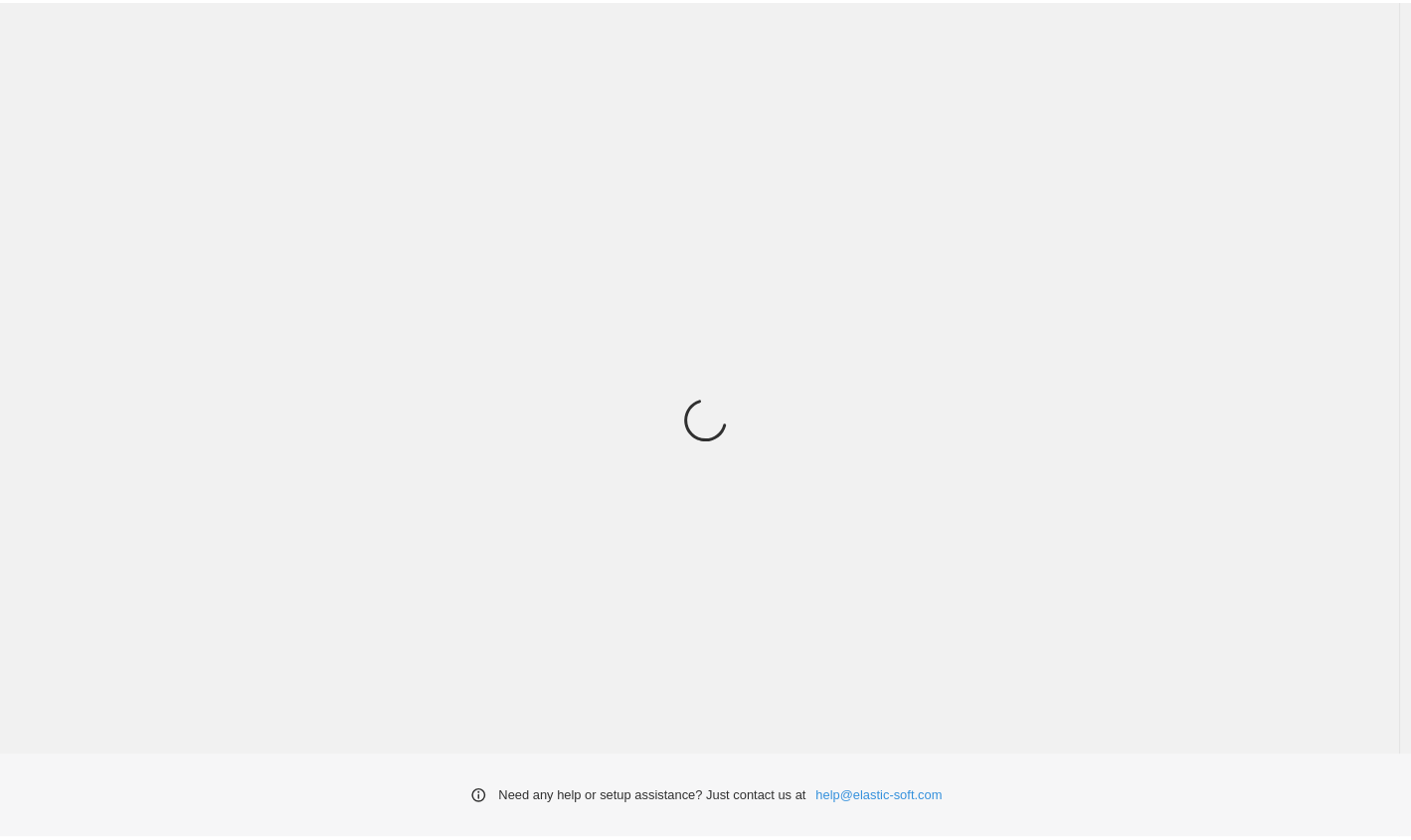 scroll, scrollTop: 0, scrollLeft: 0, axis: both 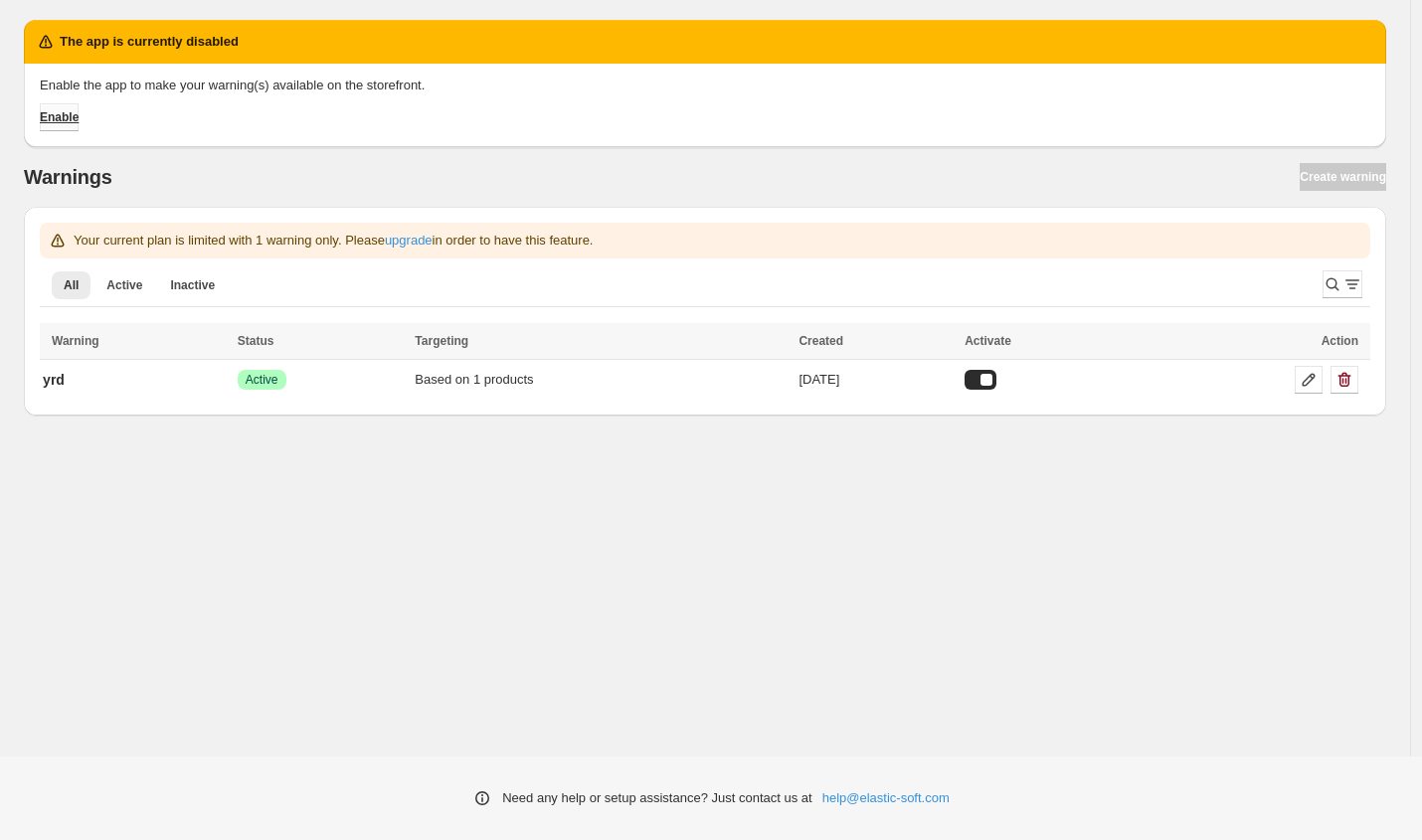 click on "Enable" at bounding box center [59, 117] 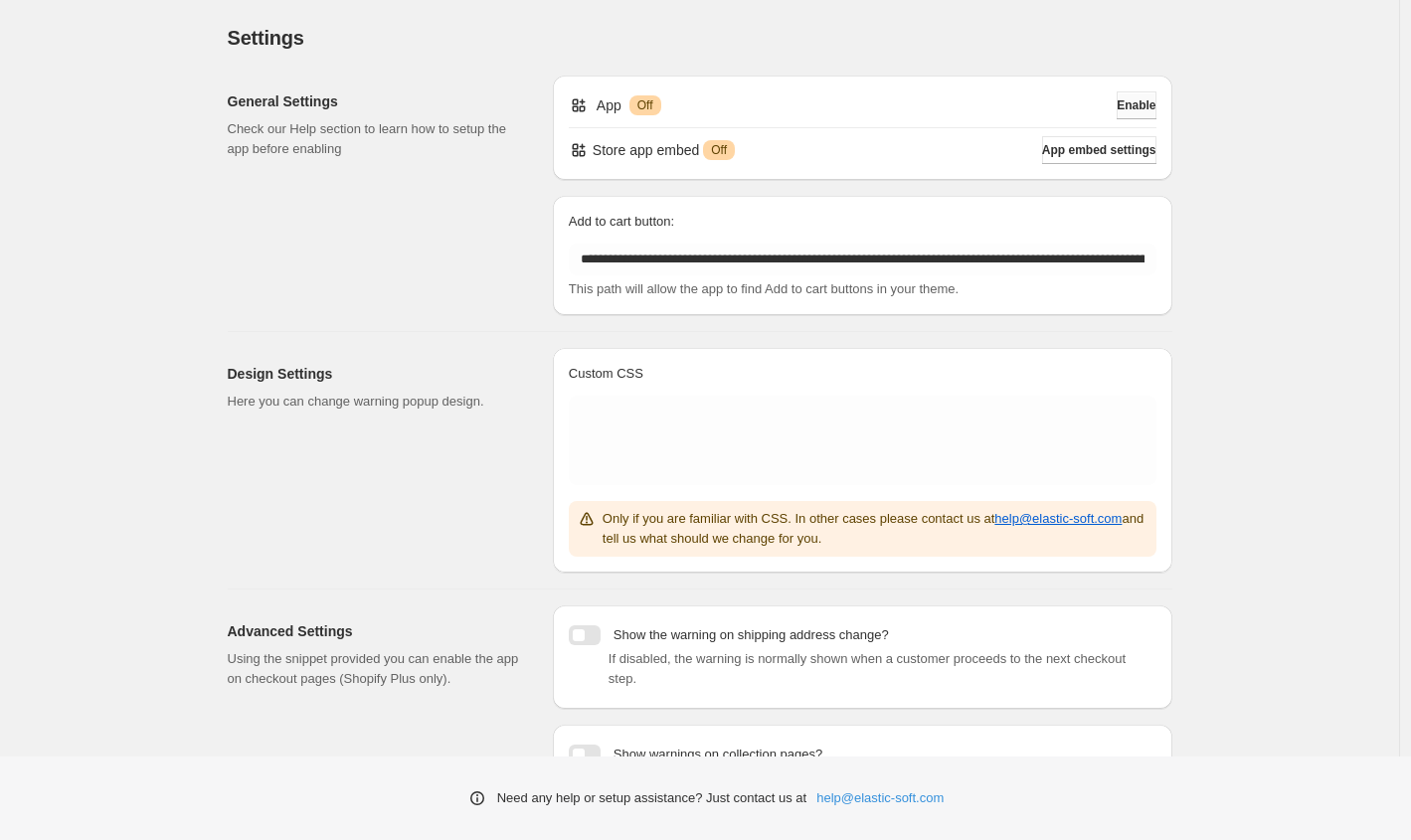 click on "Enable" at bounding box center (1136, 105) 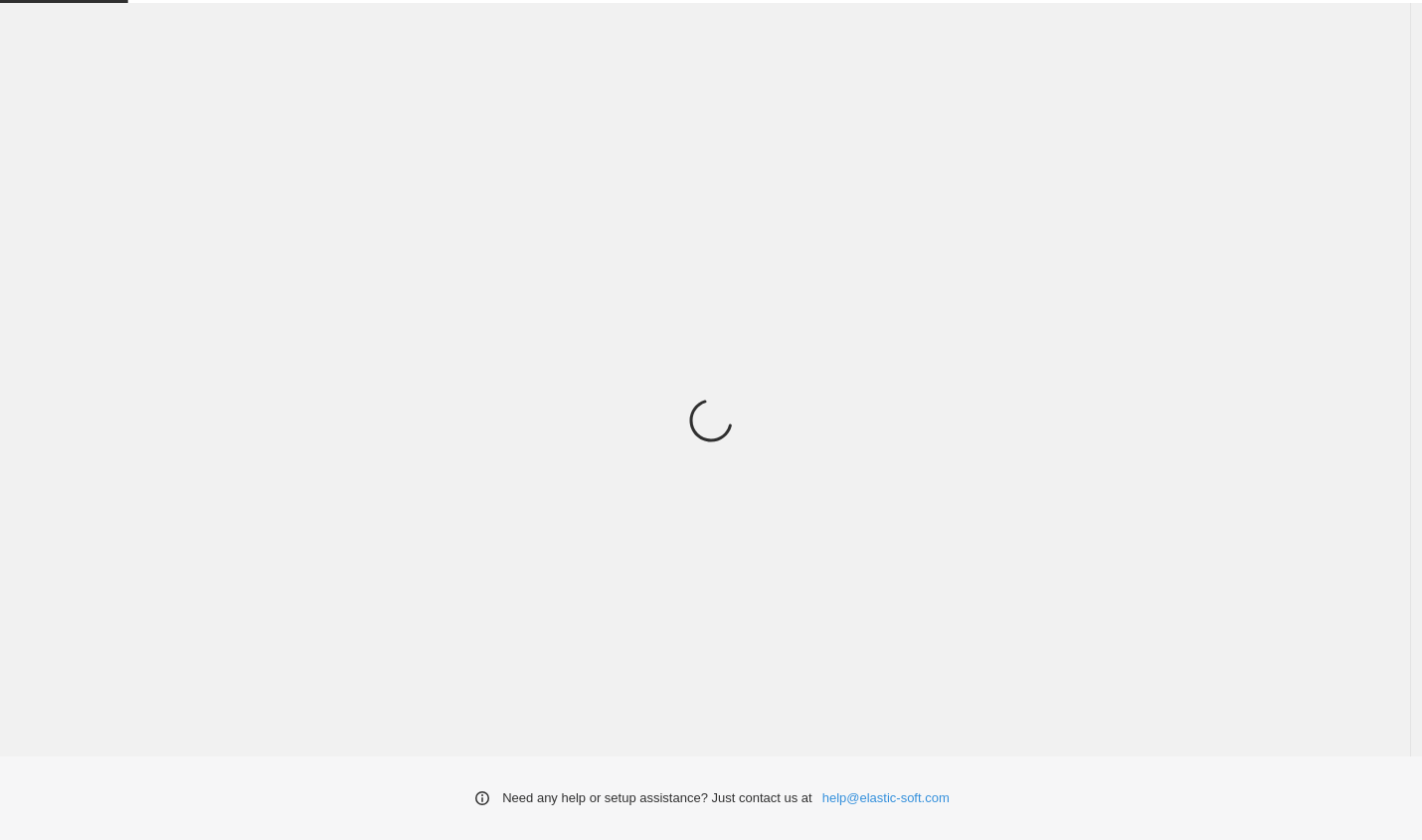 scroll, scrollTop: 0, scrollLeft: 0, axis: both 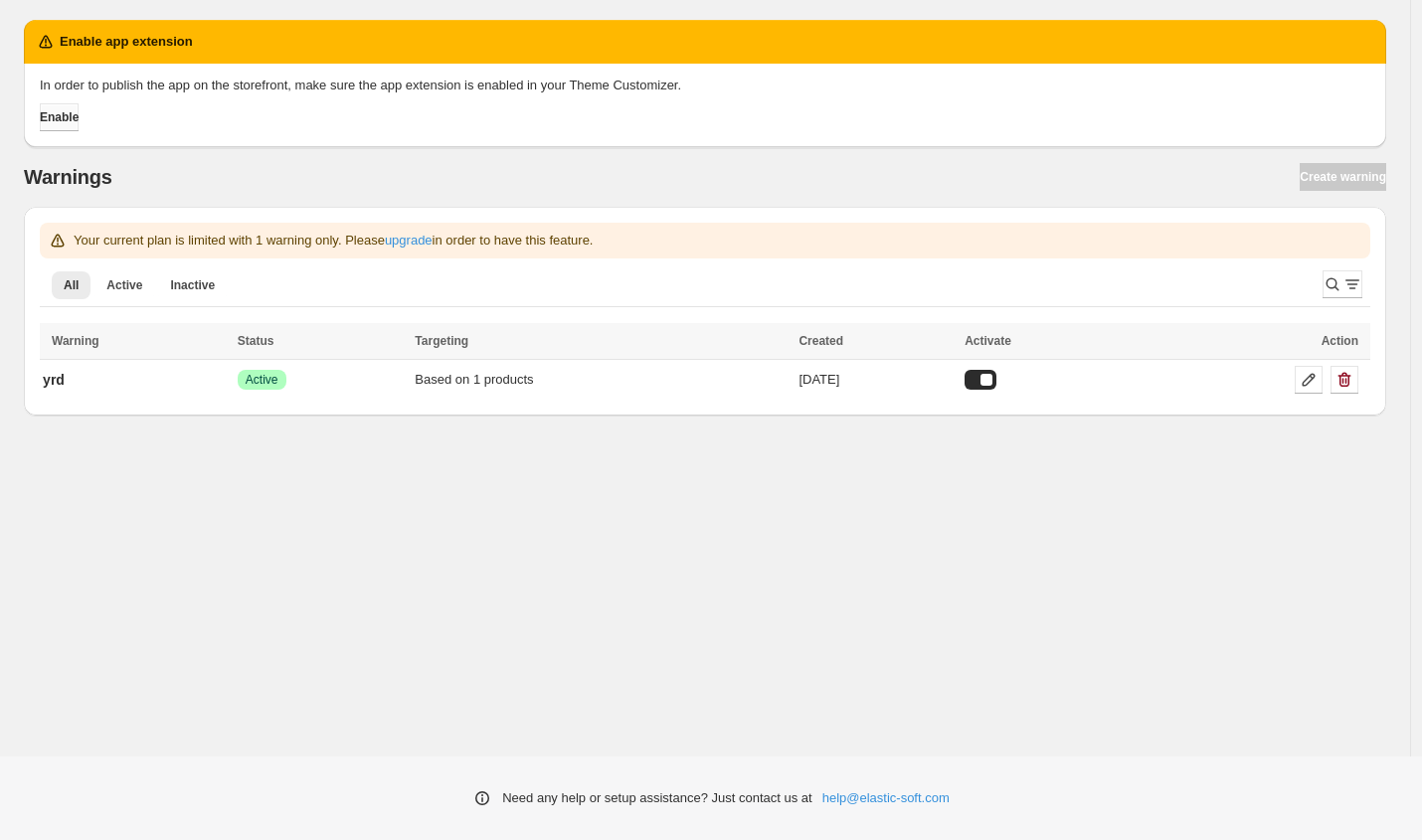 click on "Enable" at bounding box center (59, 117) 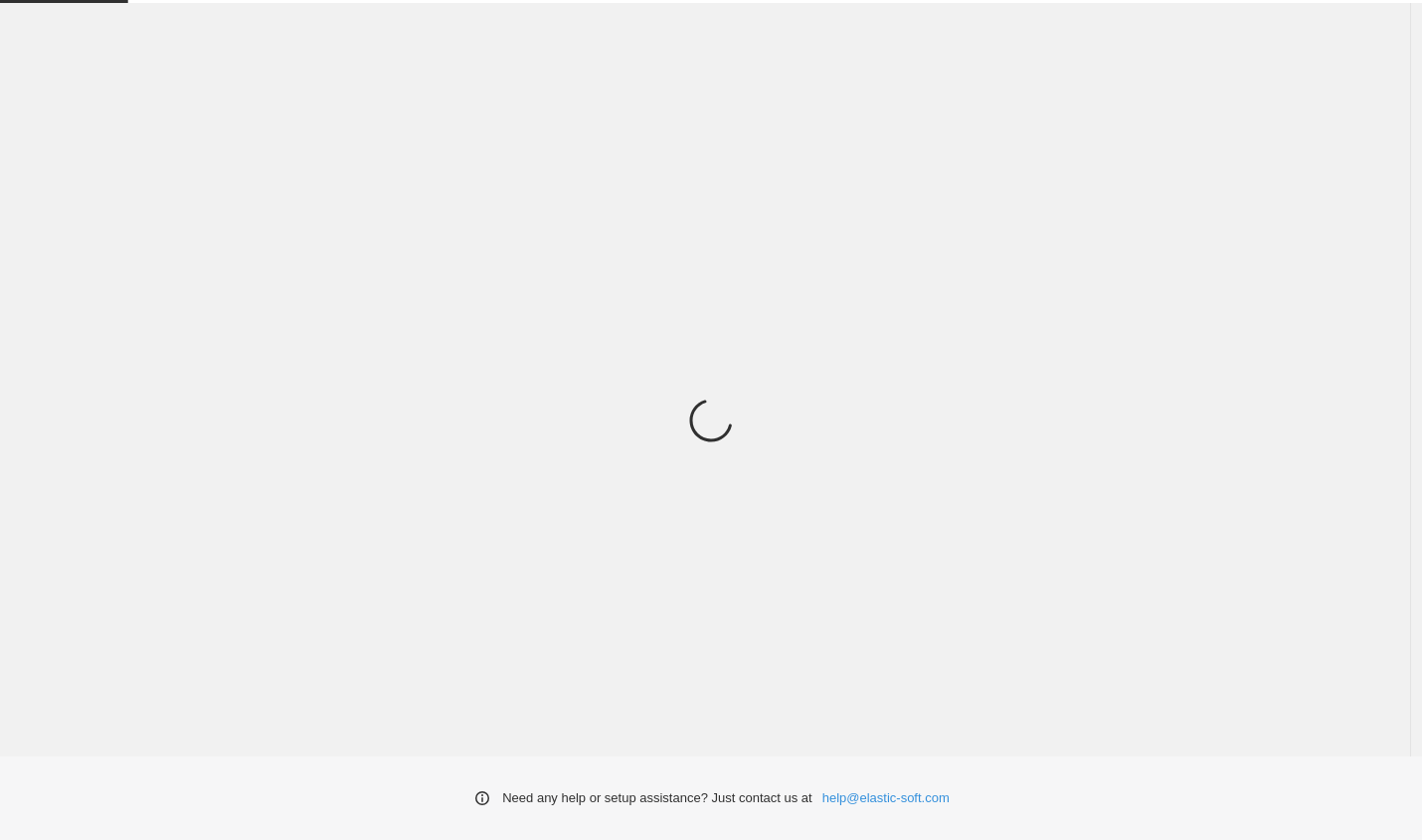 scroll, scrollTop: 0, scrollLeft: 0, axis: both 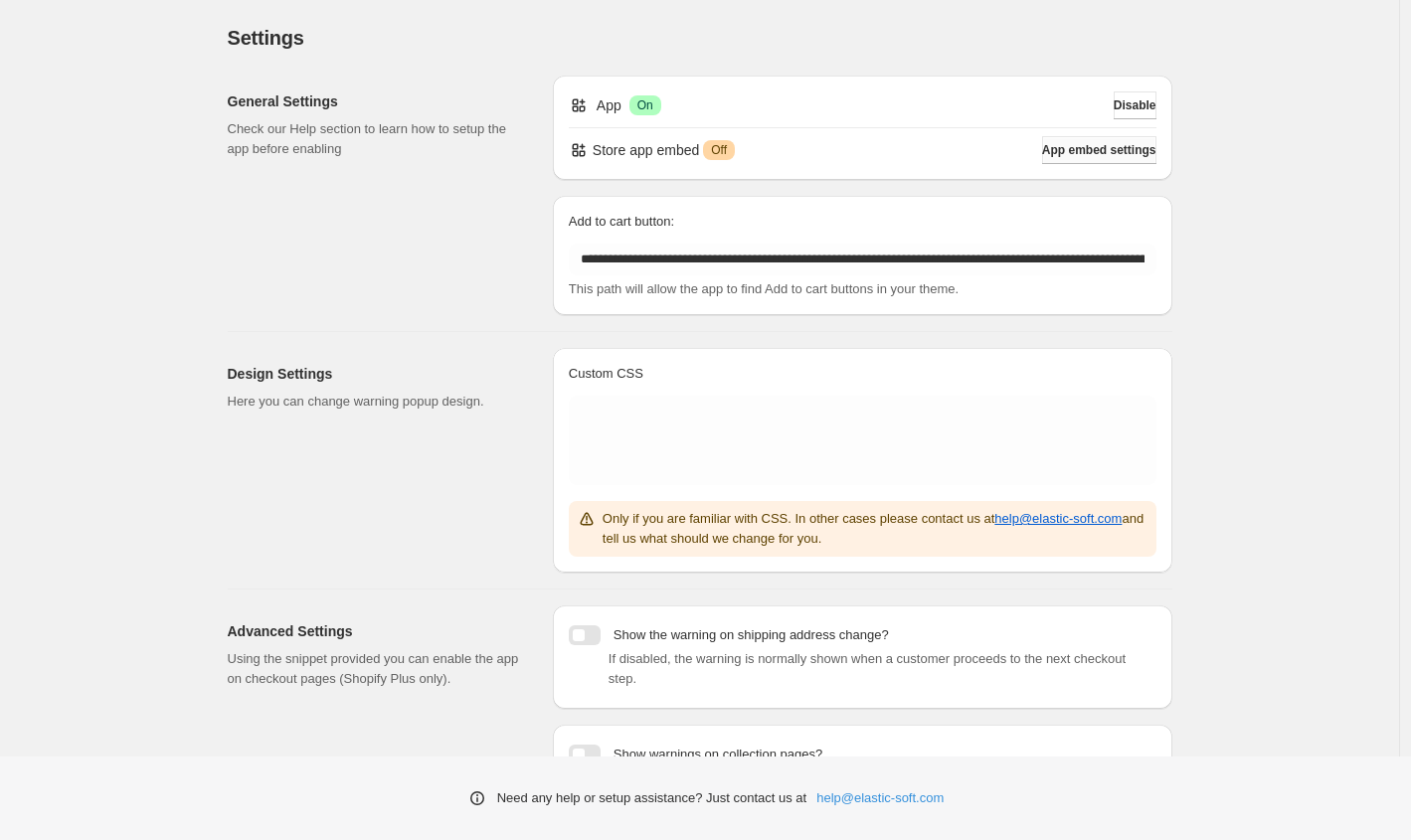click on "App embed settings" at bounding box center (1099, 150) 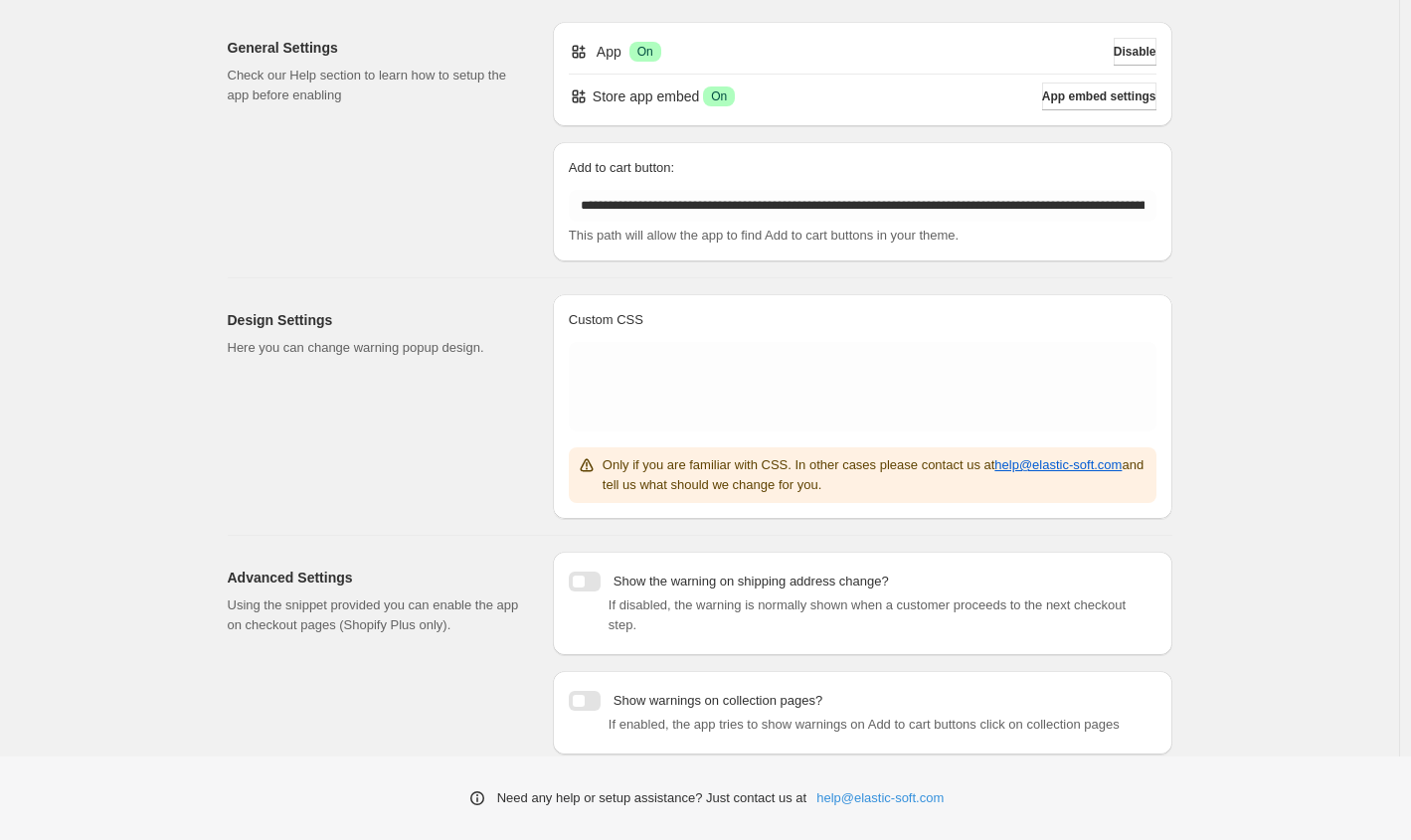 scroll, scrollTop: 0, scrollLeft: 0, axis: both 